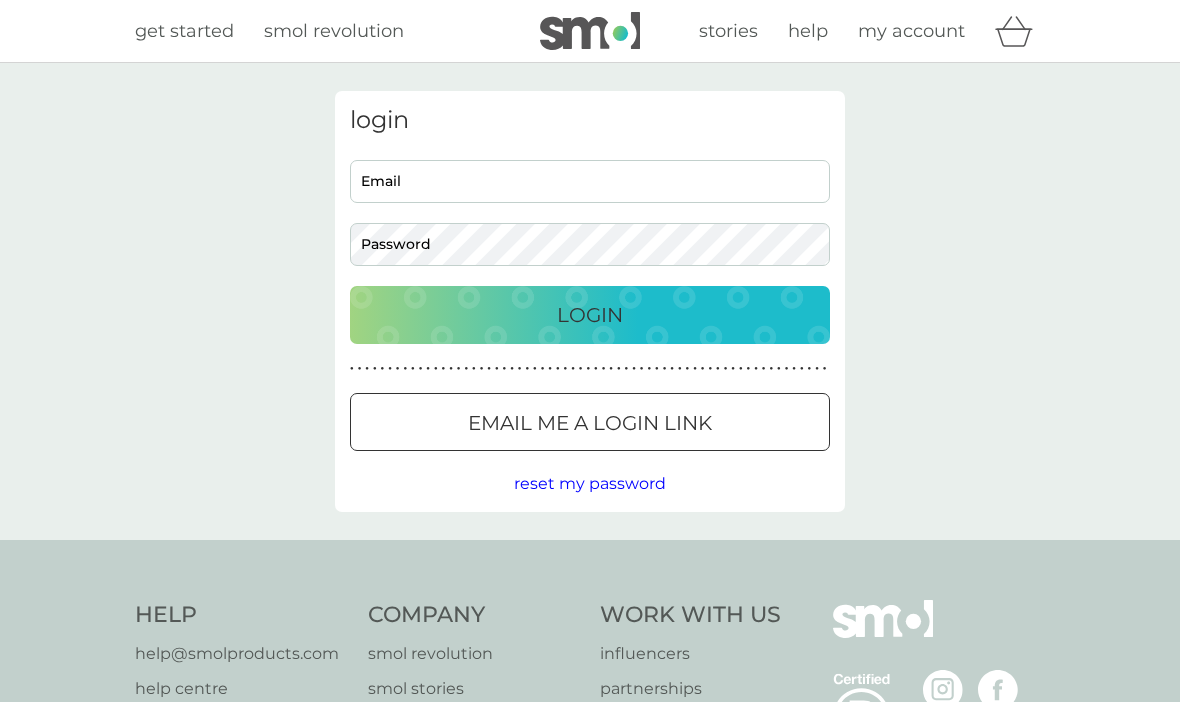 scroll, scrollTop: 0, scrollLeft: 0, axis: both 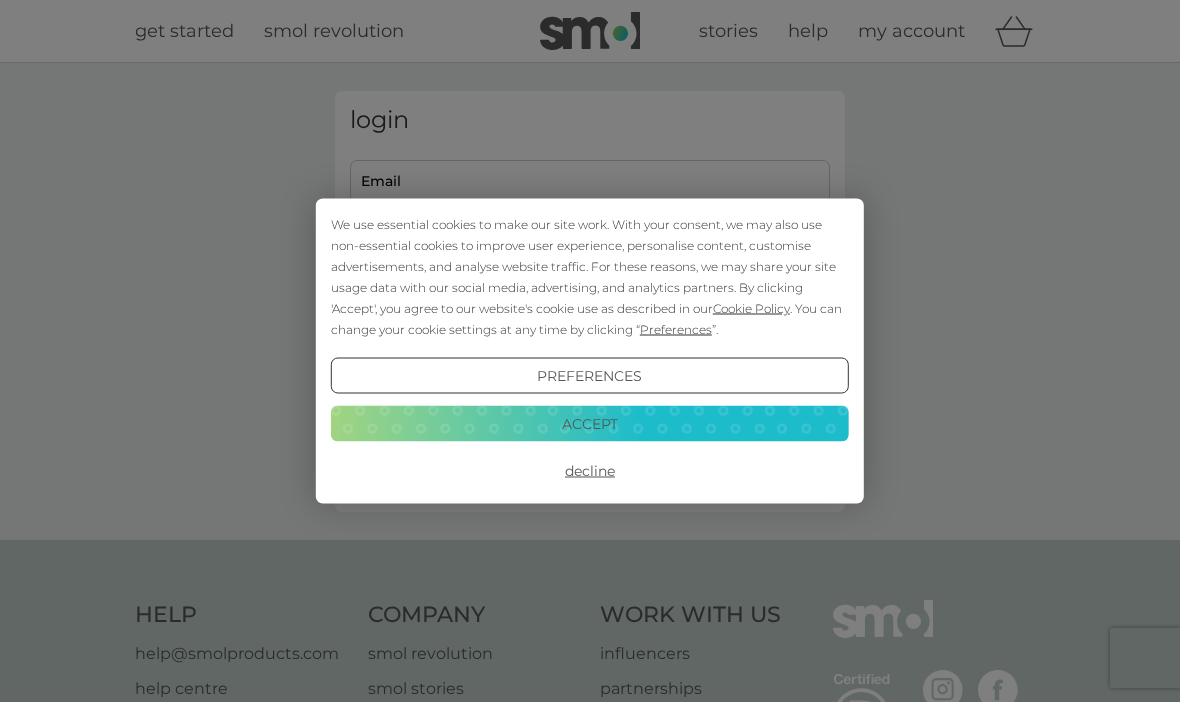 click on "Accept" at bounding box center [590, 423] 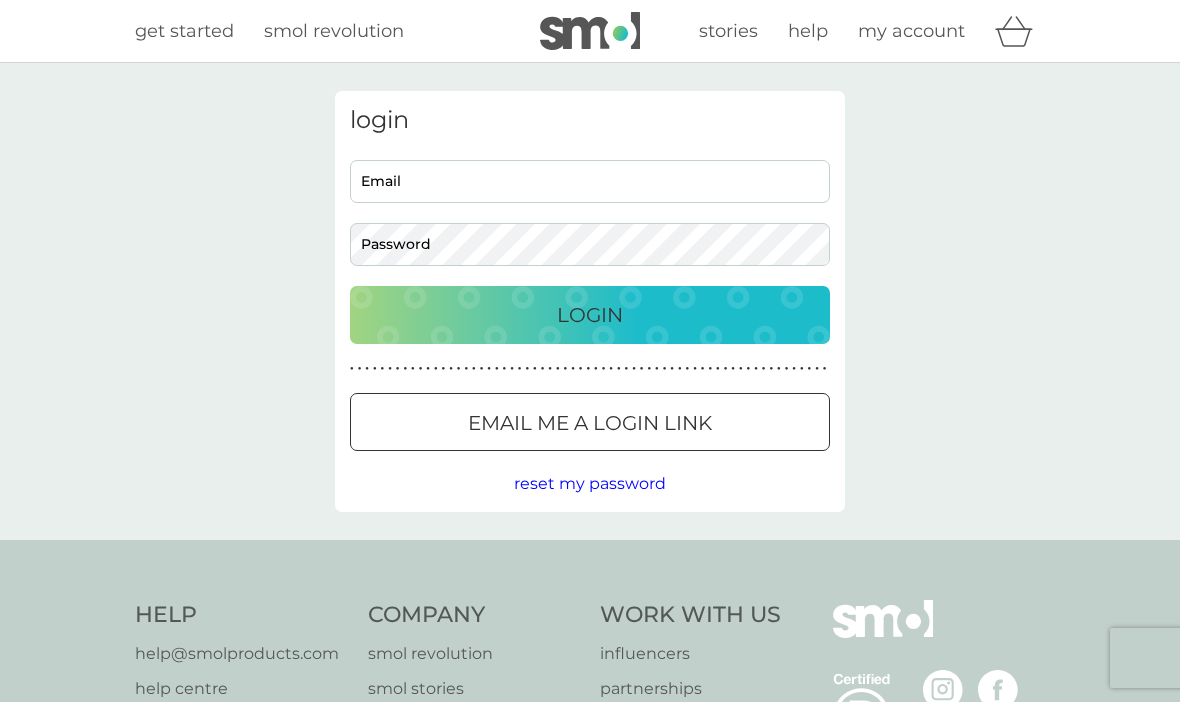 click on "Email" at bounding box center [590, 181] 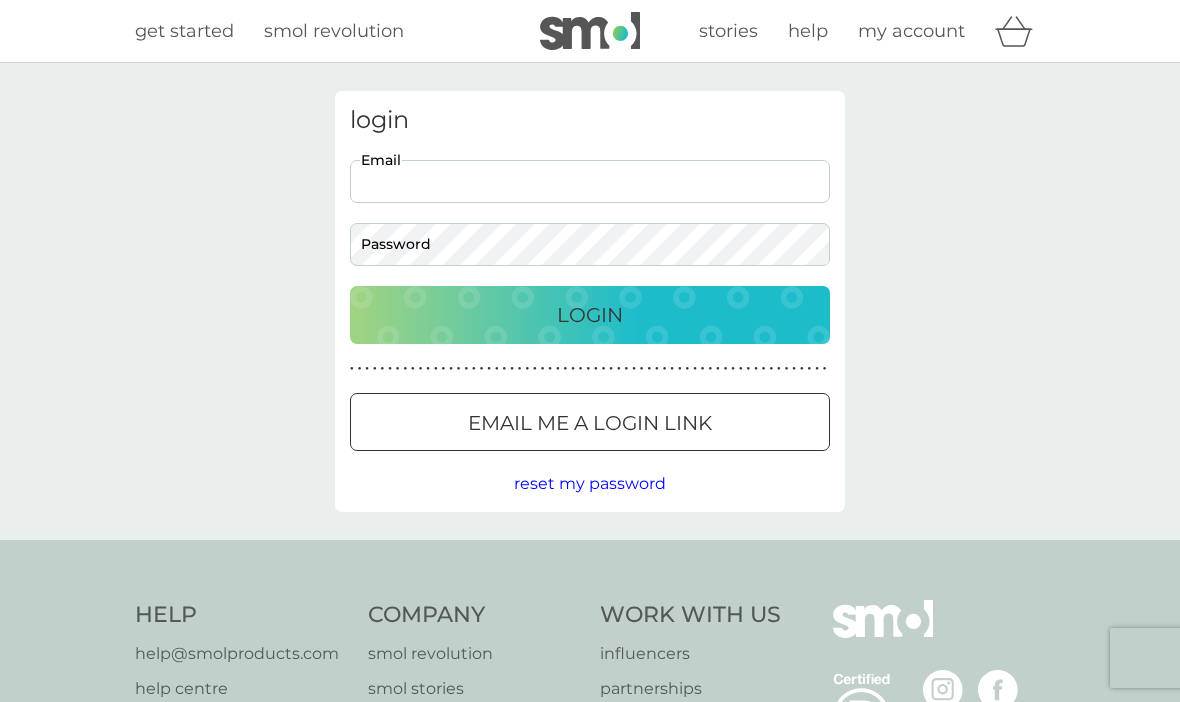 scroll, scrollTop: 0, scrollLeft: 0, axis: both 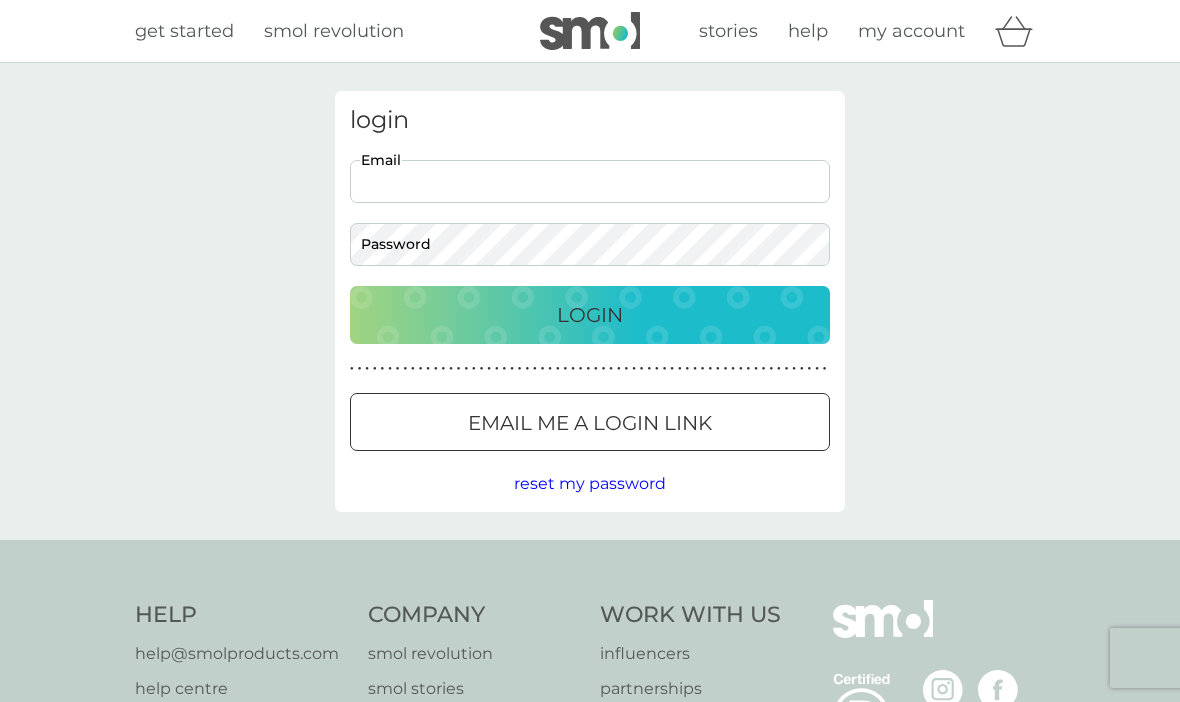 type on "leswalker98@hotmail.com" 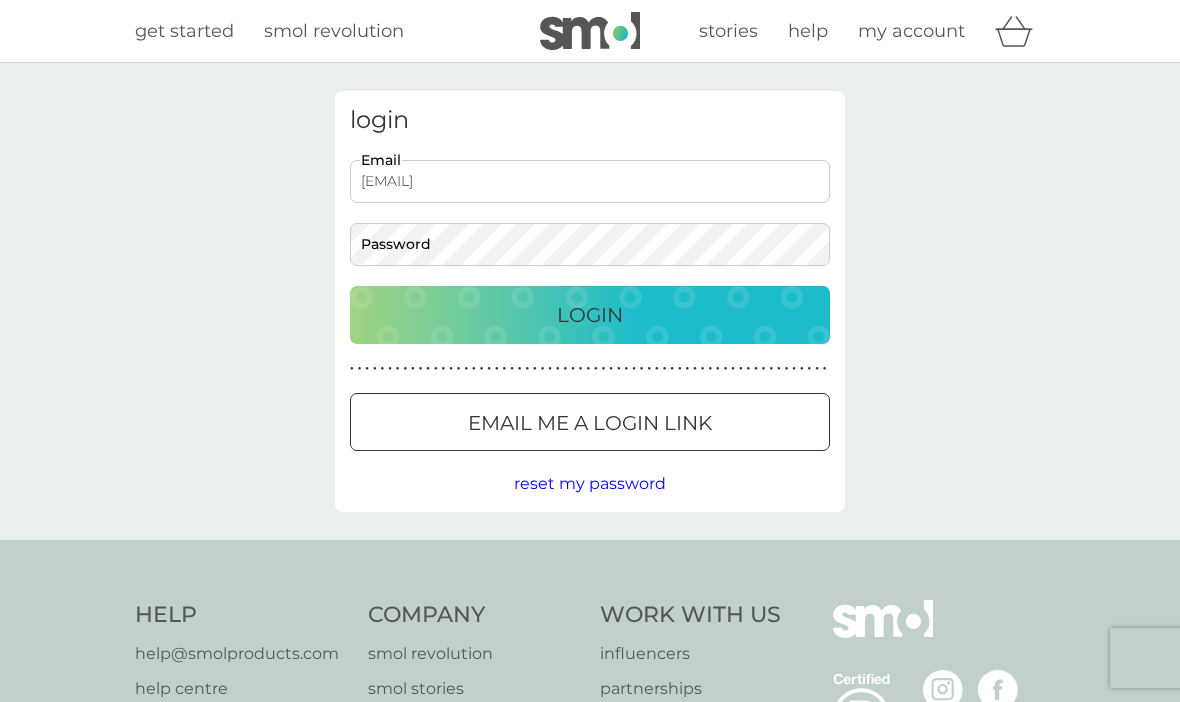 click on "Login" at bounding box center (590, 315) 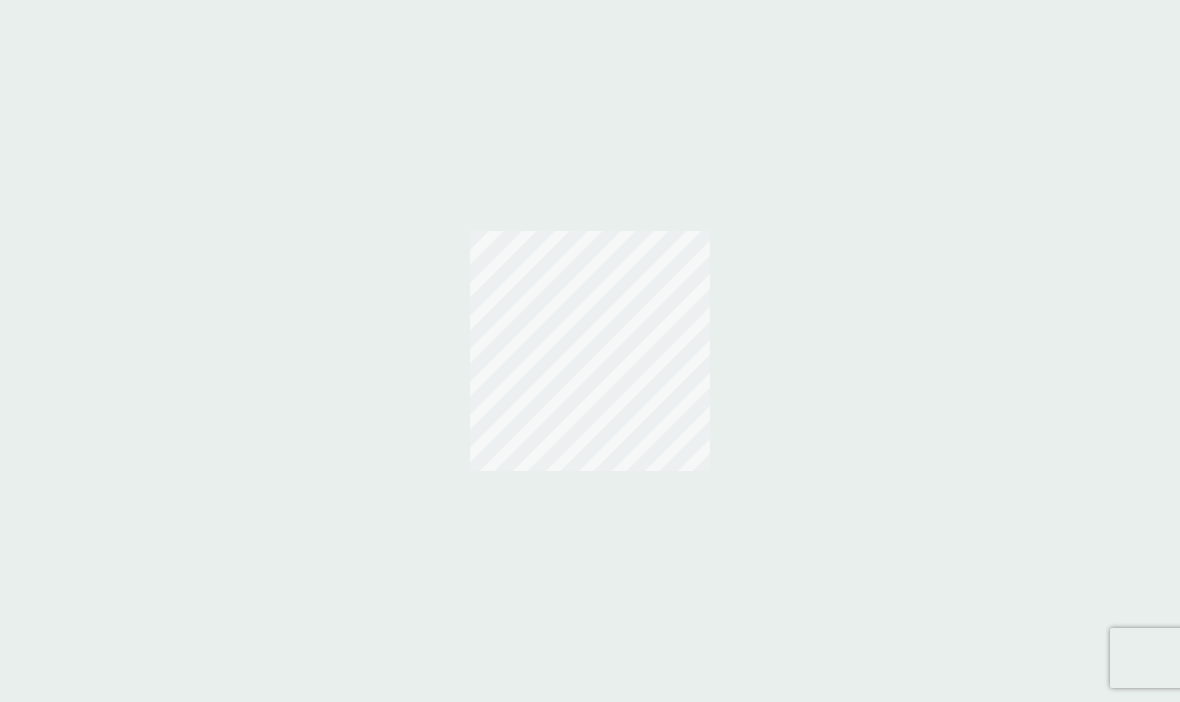 scroll, scrollTop: 0, scrollLeft: 0, axis: both 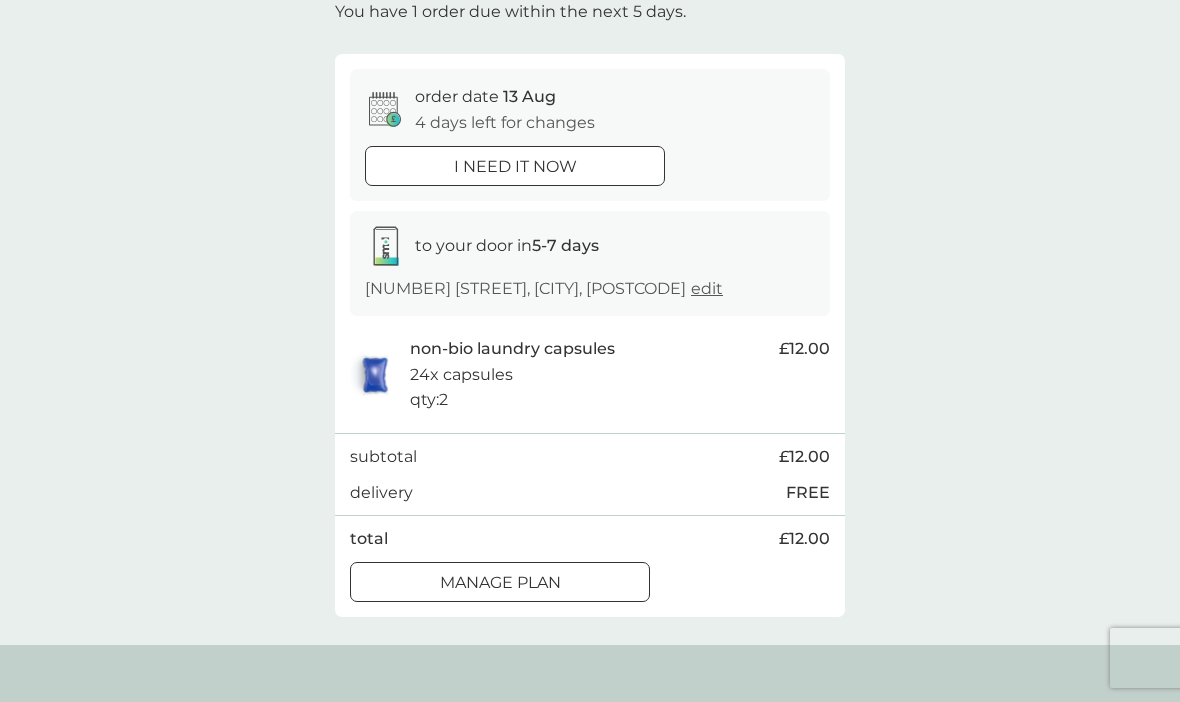 click on "Manage plan" at bounding box center [500, 583] 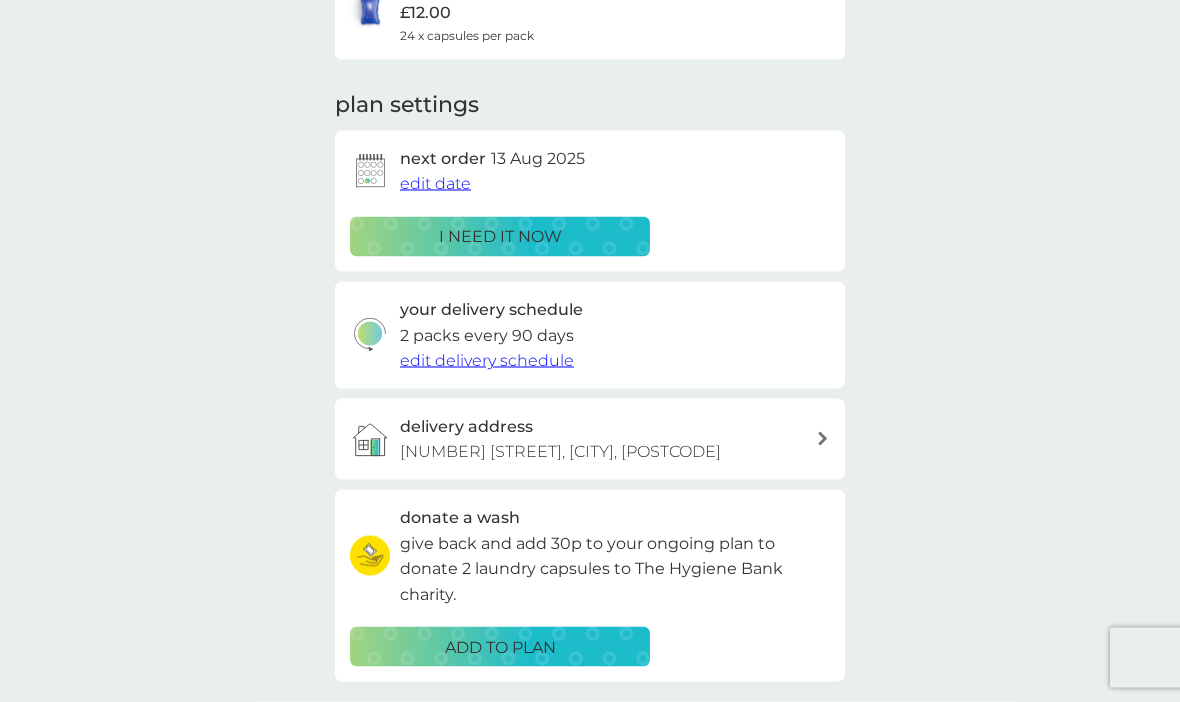 scroll, scrollTop: 208, scrollLeft: 0, axis: vertical 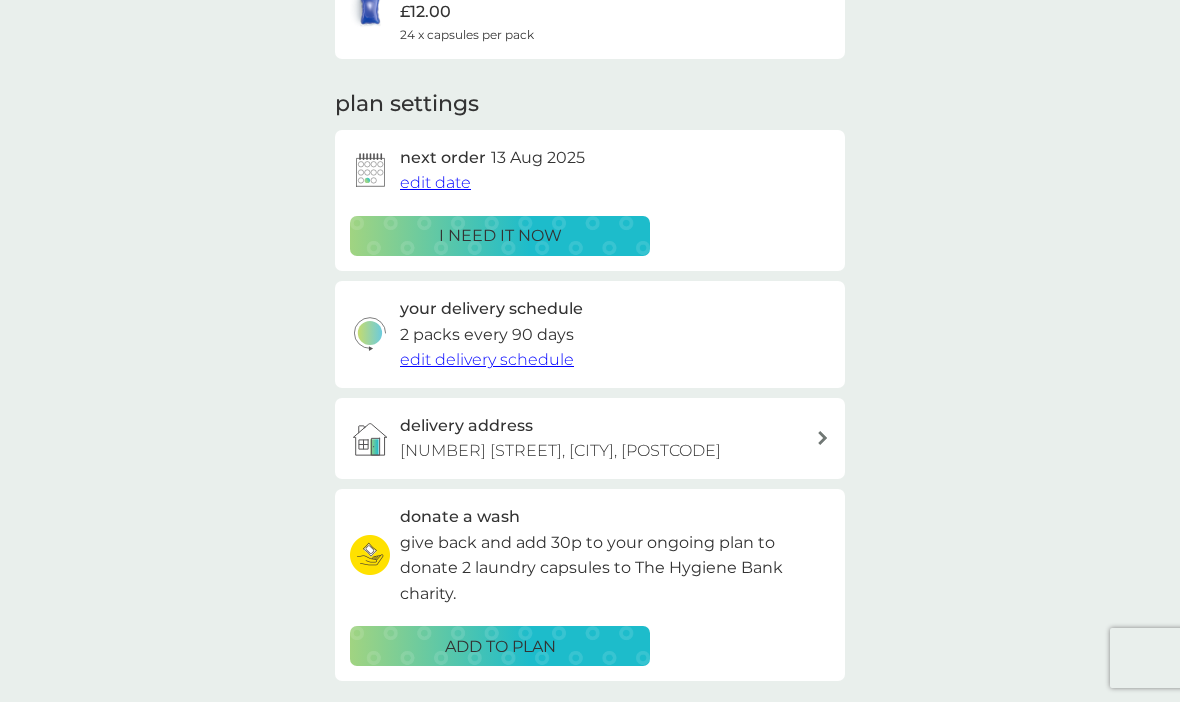click on "edit delivery schedule" at bounding box center [487, 359] 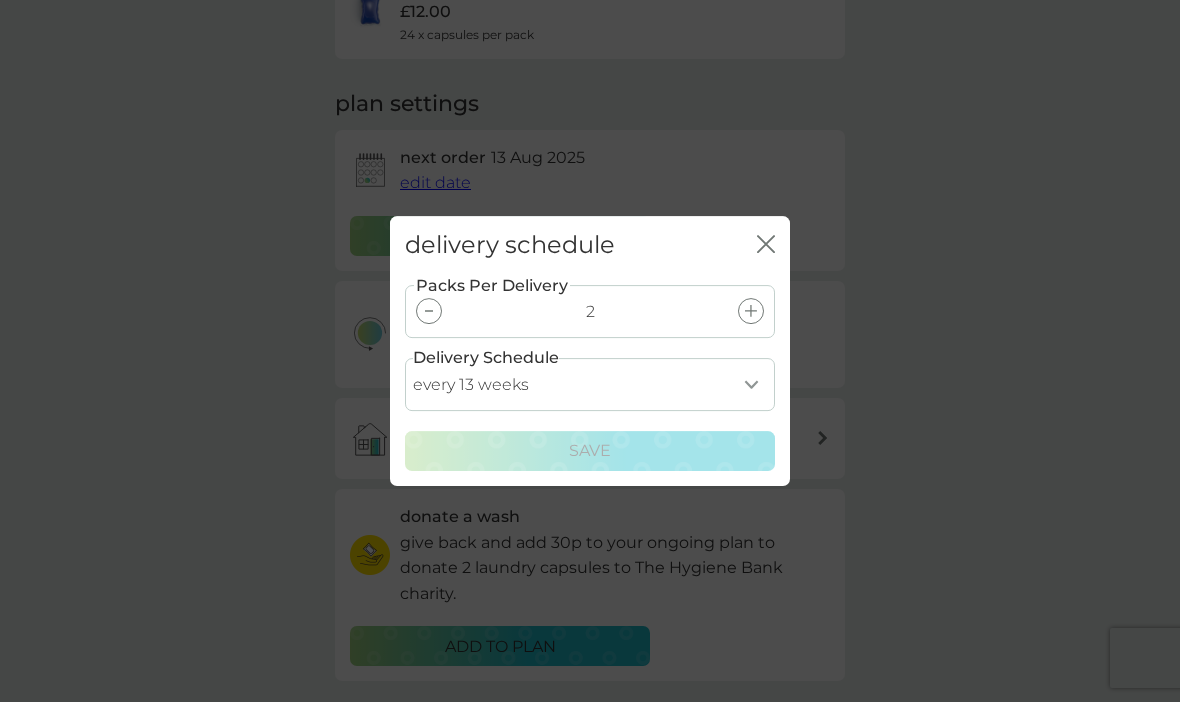 click at bounding box center [429, 311] 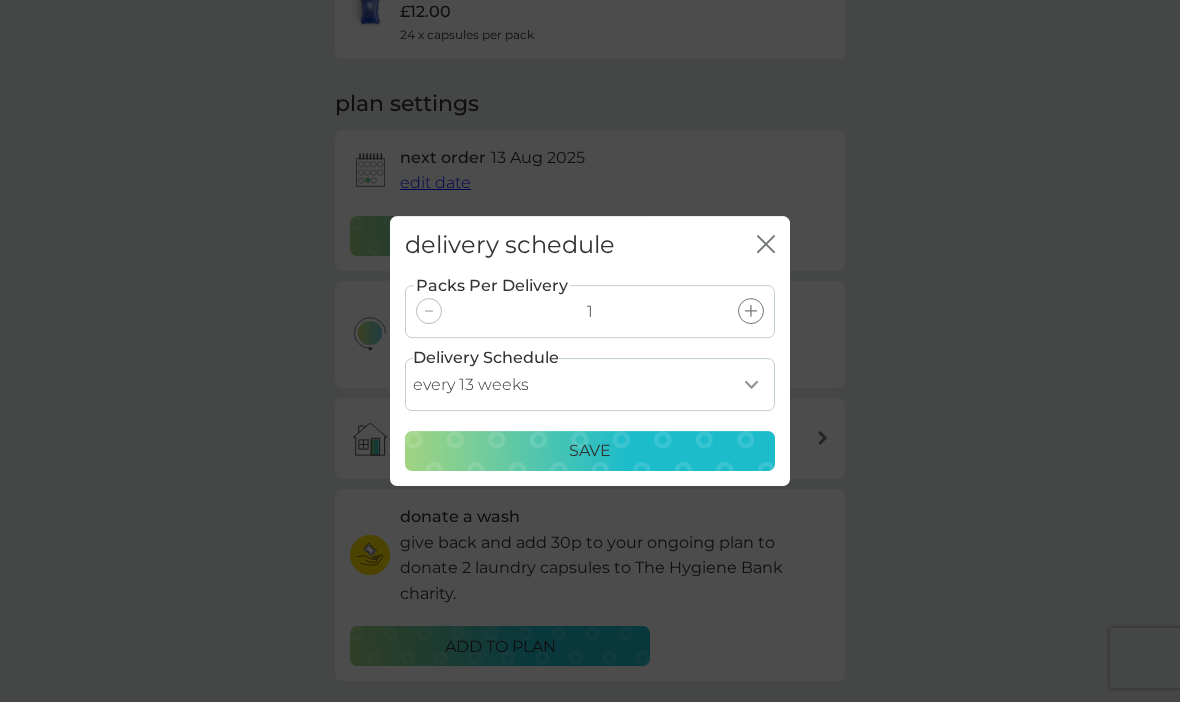click on "every 1 week every 2 weeks every 3 weeks every 4 weeks every 5 weeks every 6 weeks every 7 weeks every 8 weeks every 9 weeks every 10 weeks every 11 weeks every 12 weeks every 13 weeks every 14 weeks every 15 weeks every 16 weeks every 17 weeks" at bounding box center (590, 384) 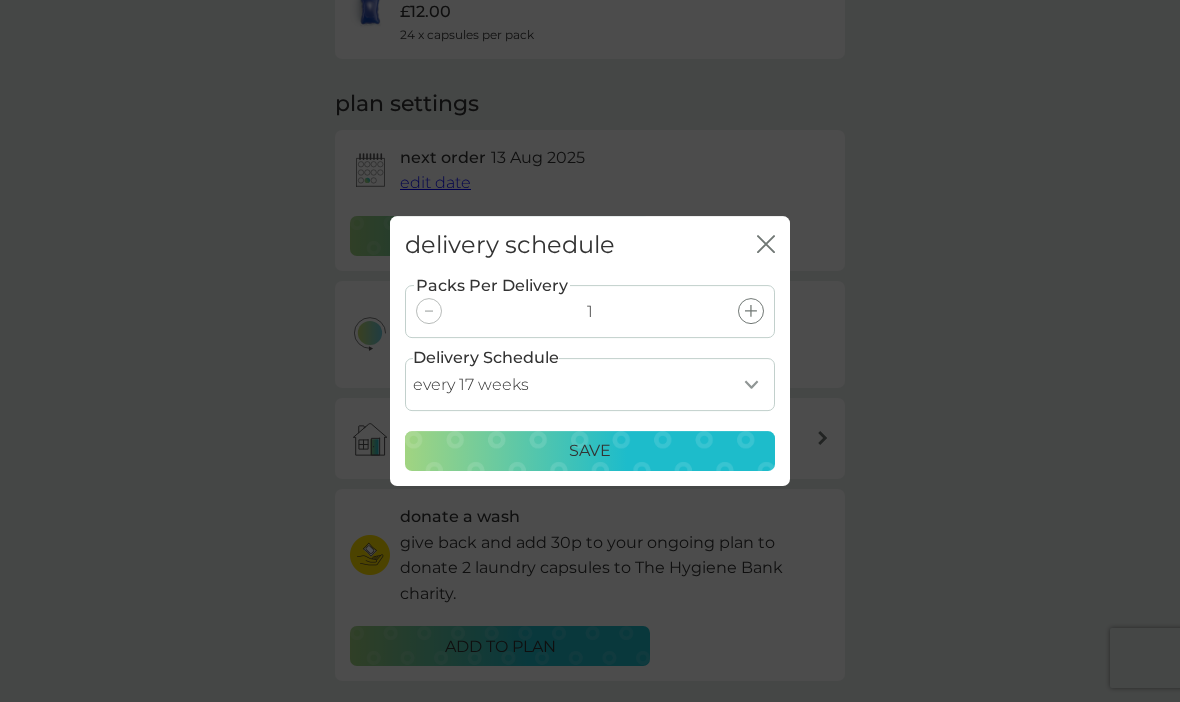 click on "Save" at bounding box center [590, 451] 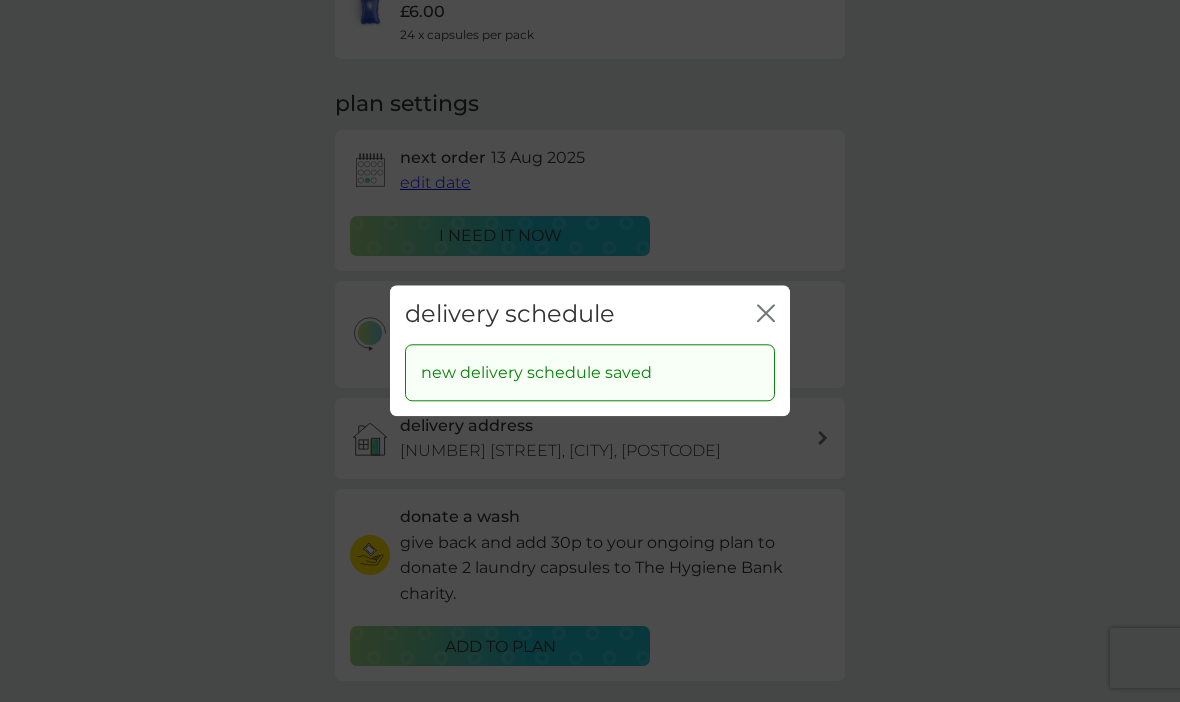 click on "close" 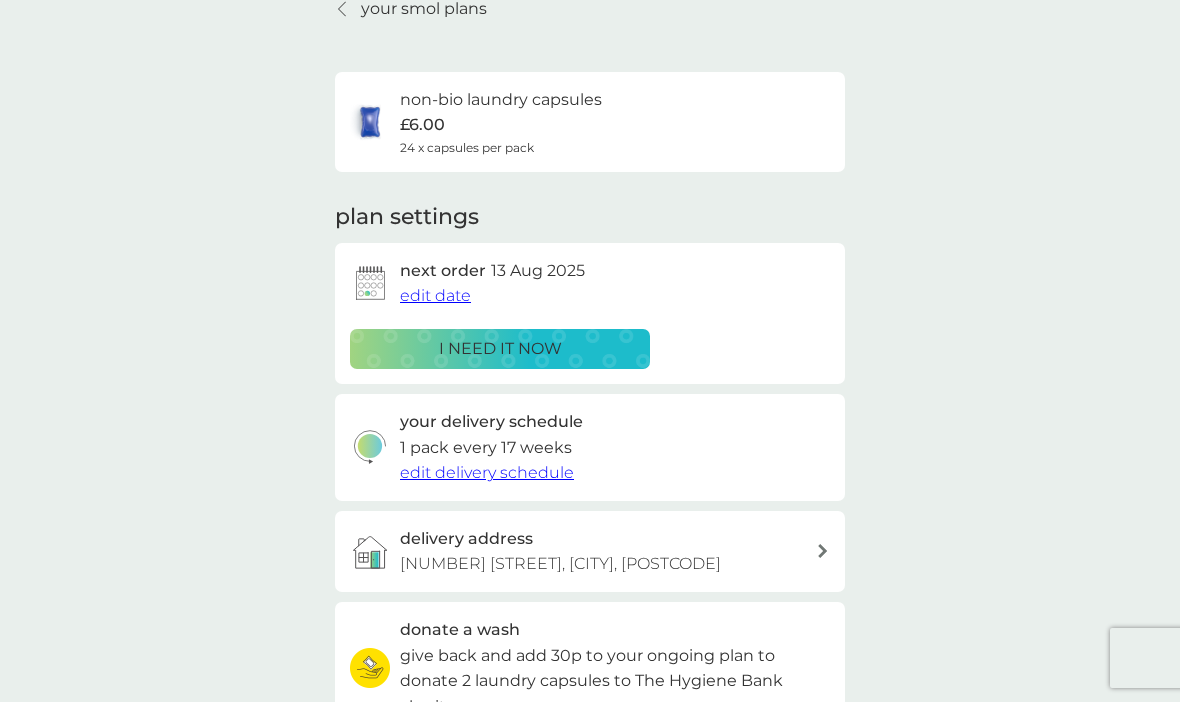 scroll, scrollTop: 0, scrollLeft: 0, axis: both 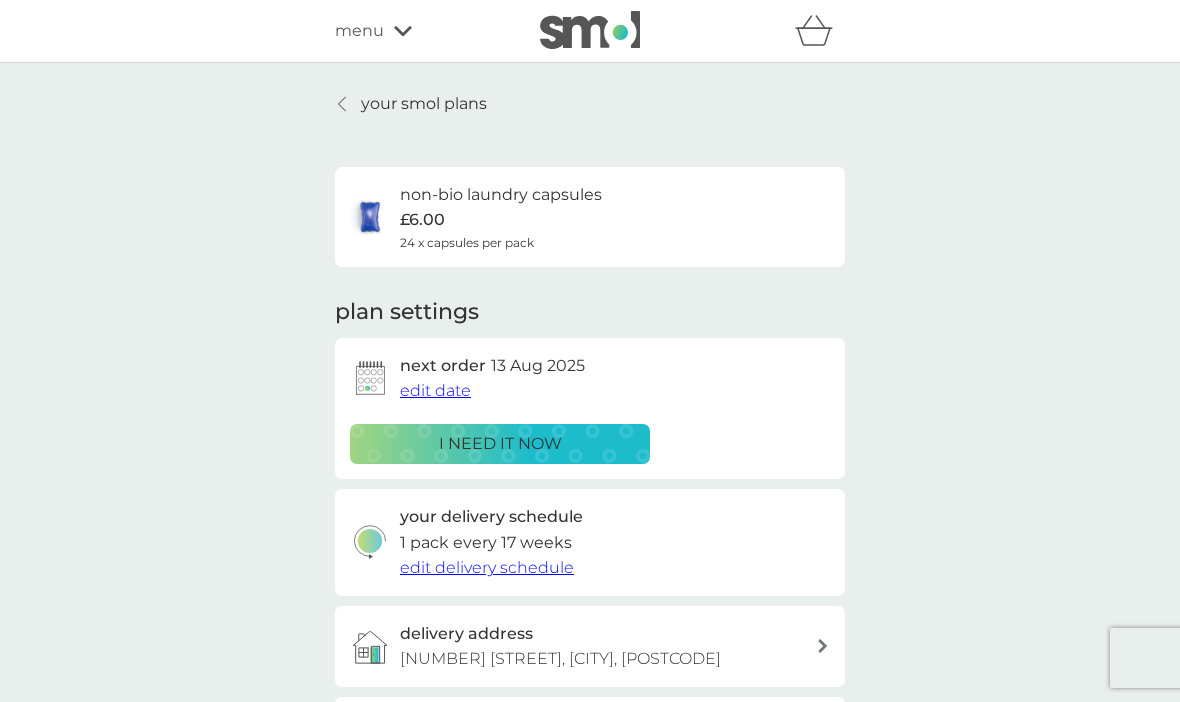click on "your smol plans" at bounding box center [424, 104] 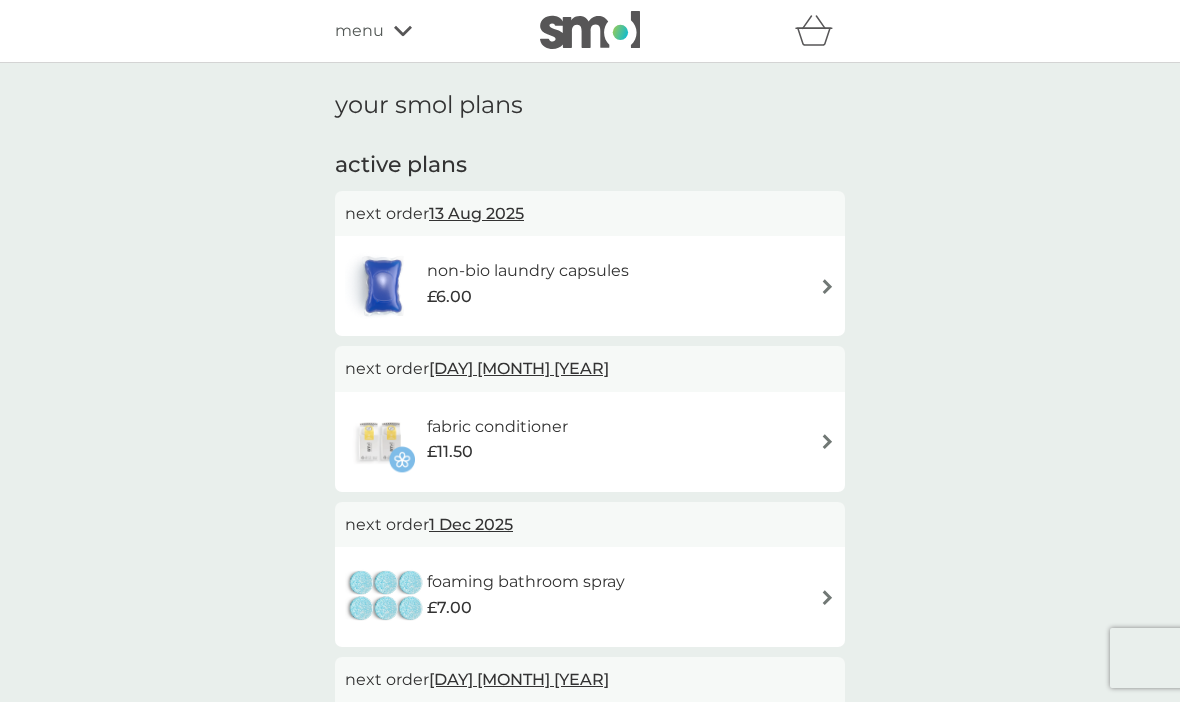click on "non-bio laundry capsules £6.00" at bounding box center (590, 286) 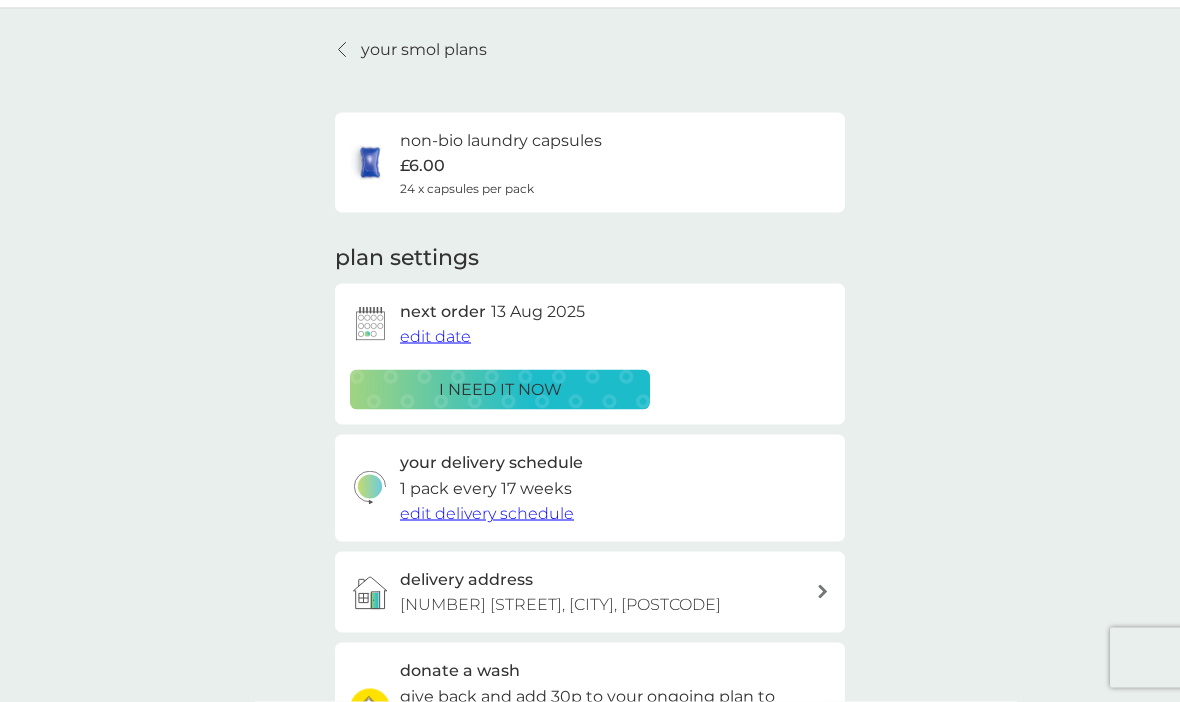 scroll, scrollTop: 54, scrollLeft: 0, axis: vertical 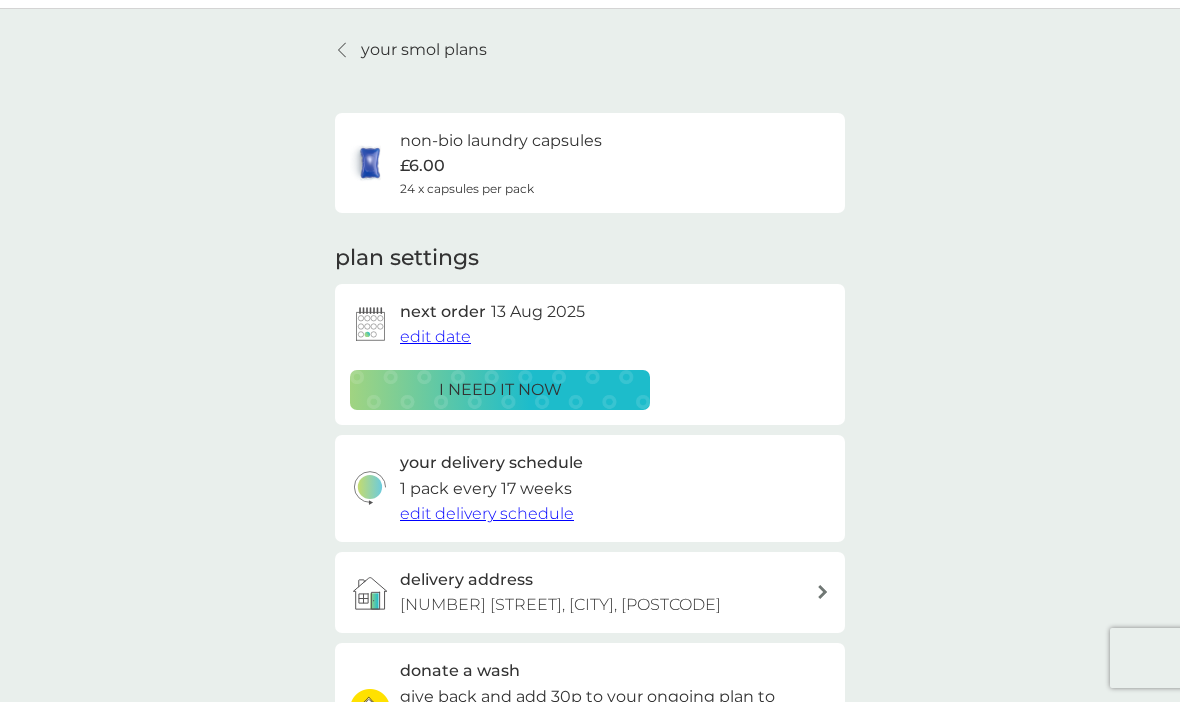 click on "edit date" at bounding box center (435, 336) 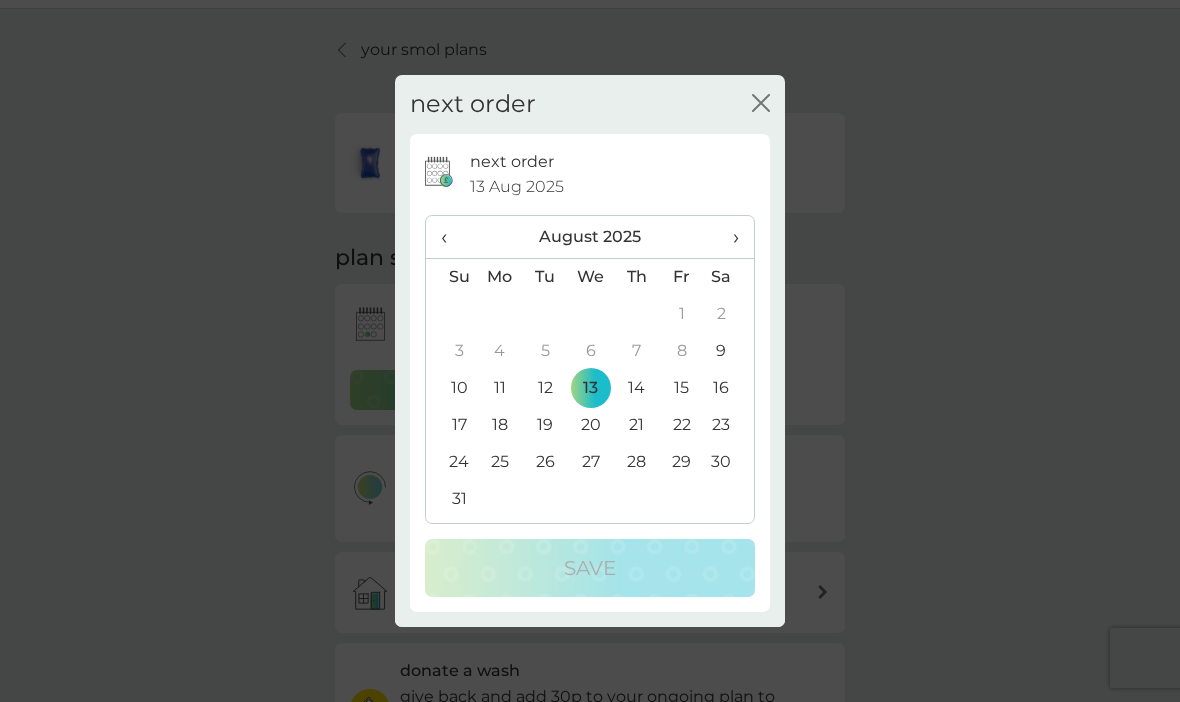 click on "›" at bounding box center [729, 237] 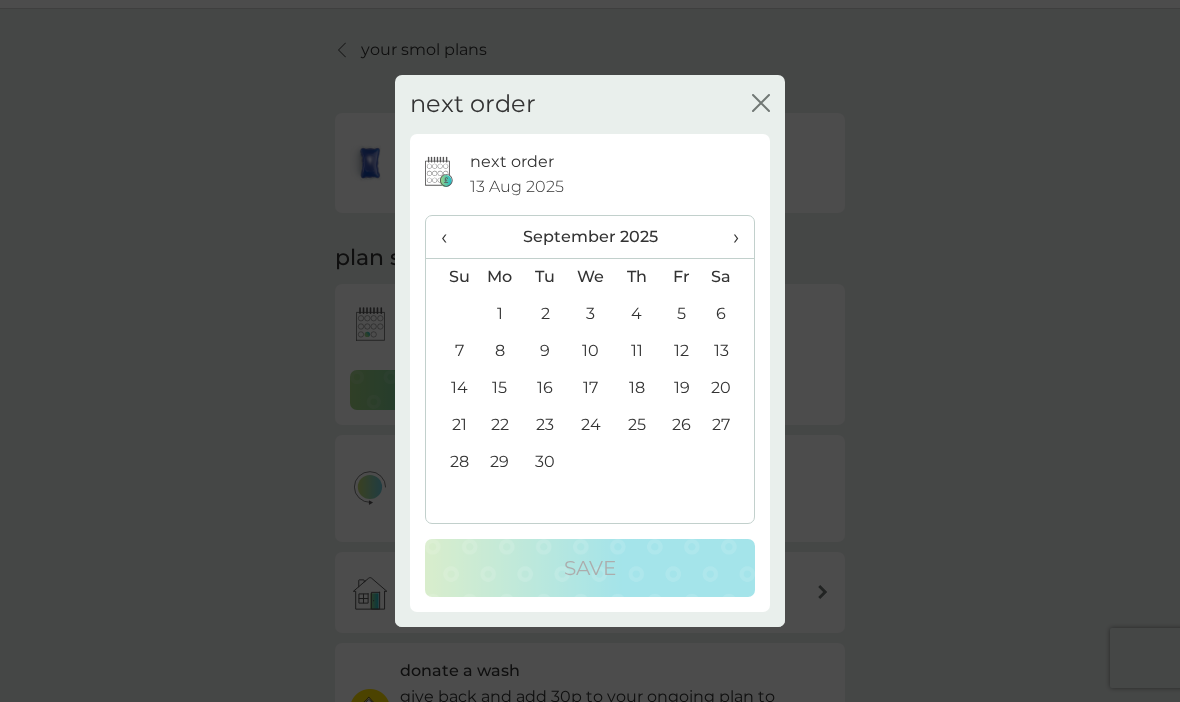 click on "›" at bounding box center [729, 237] 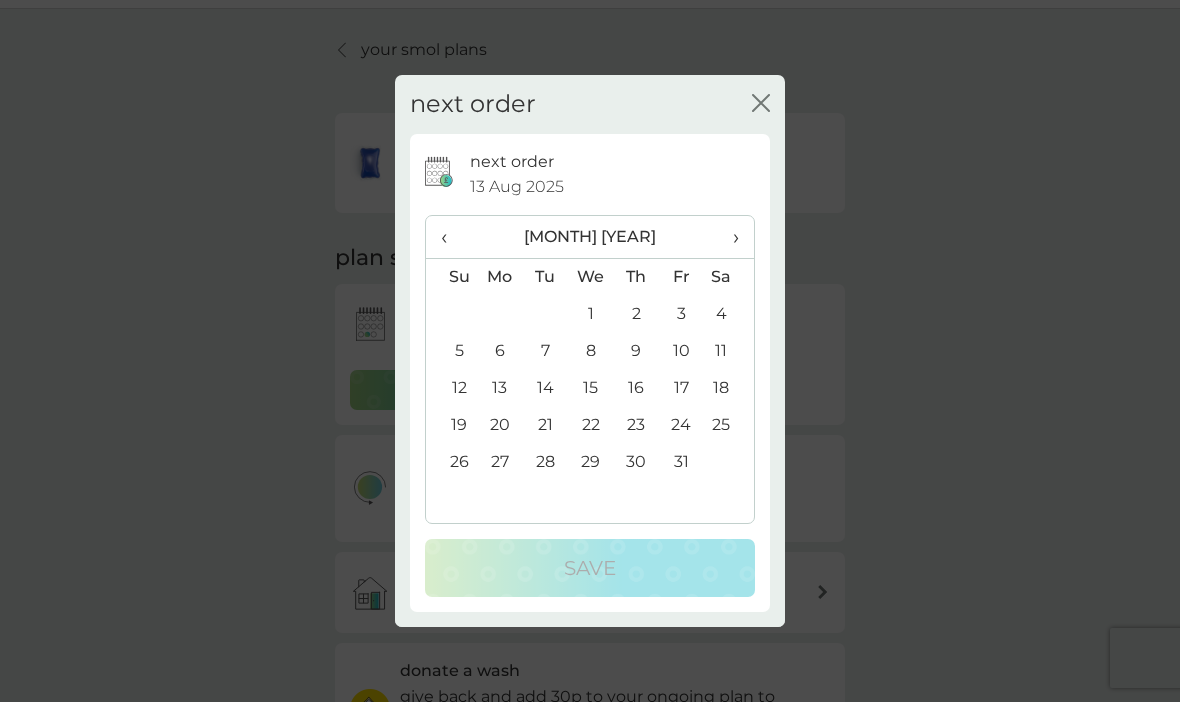 click on "1" at bounding box center [591, 314] 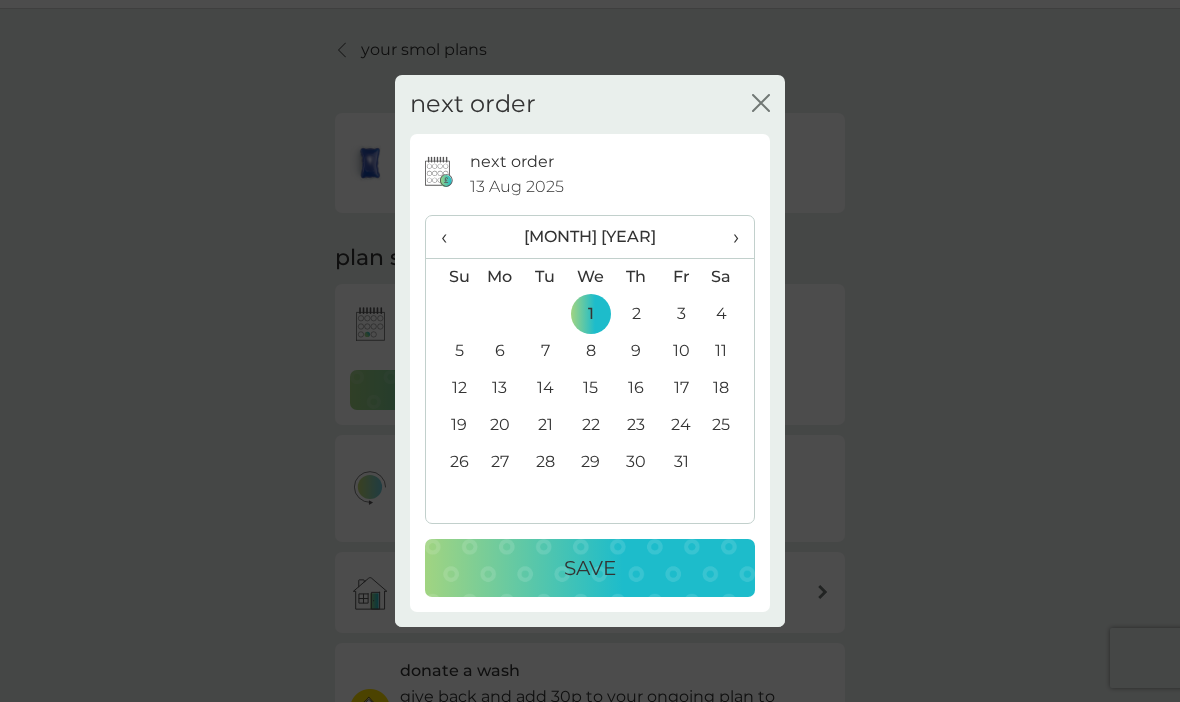 click on "Save" at bounding box center (590, 568) 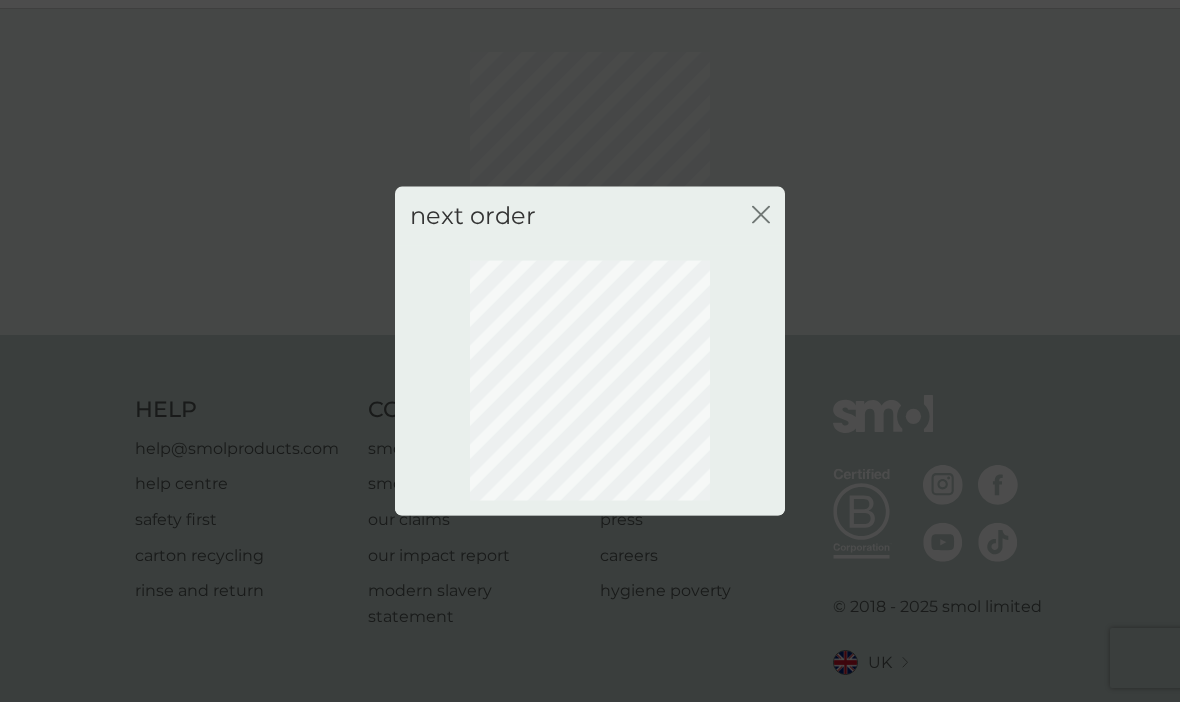 click on "close" 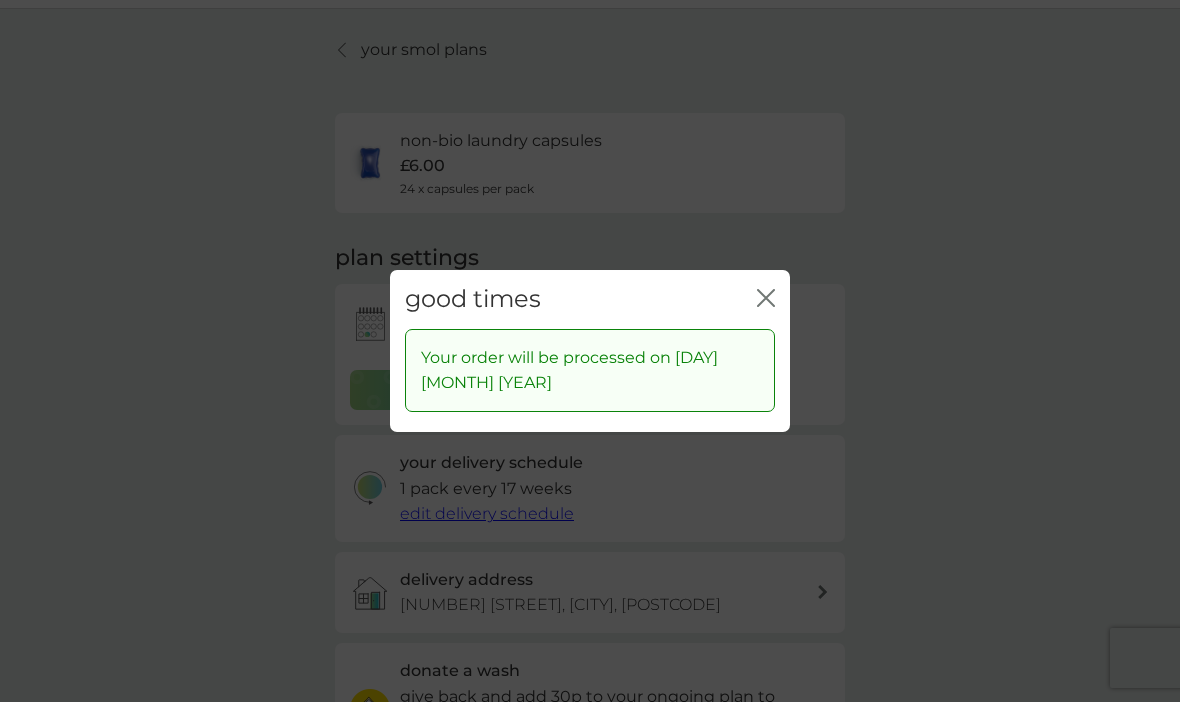 click on "close" 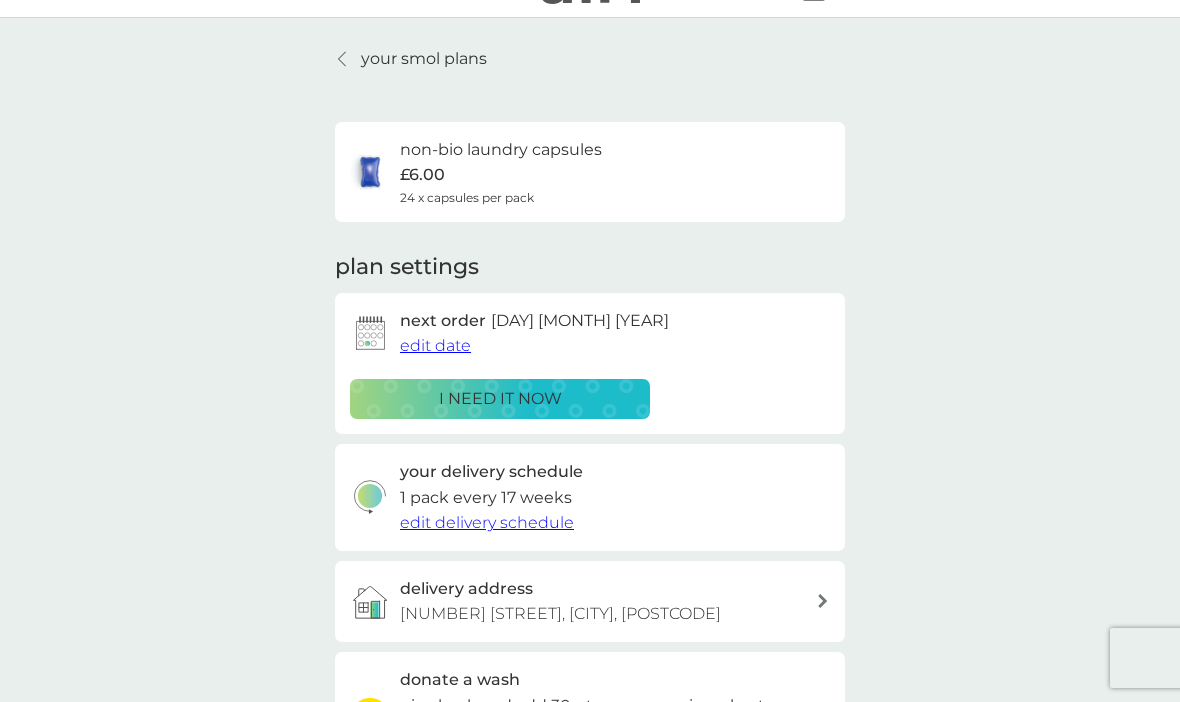 scroll, scrollTop: 0, scrollLeft: 0, axis: both 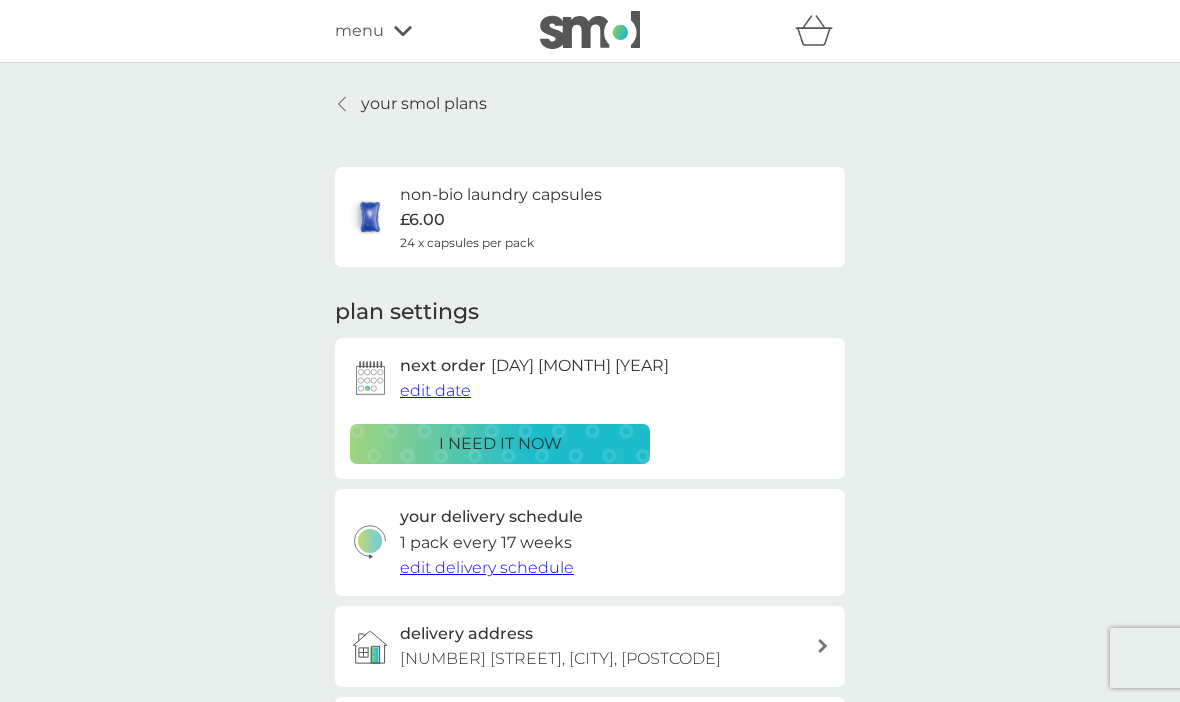 click on "your smol plans" at bounding box center (424, 104) 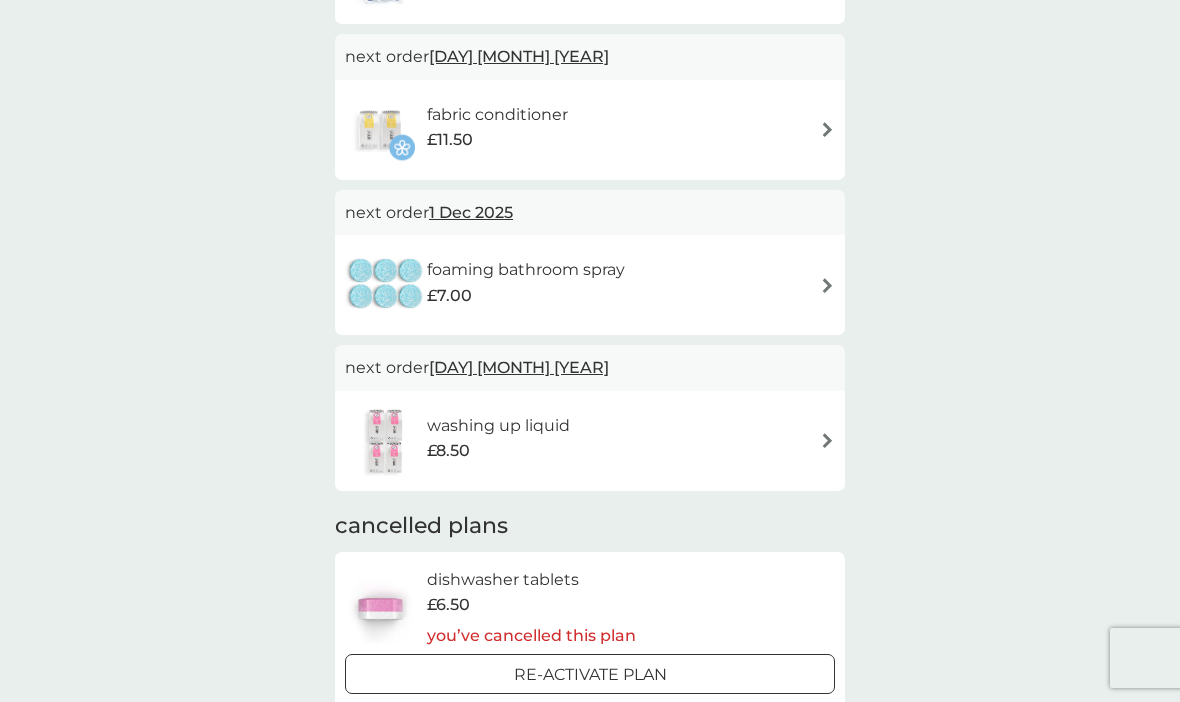 scroll, scrollTop: 311, scrollLeft: 0, axis: vertical 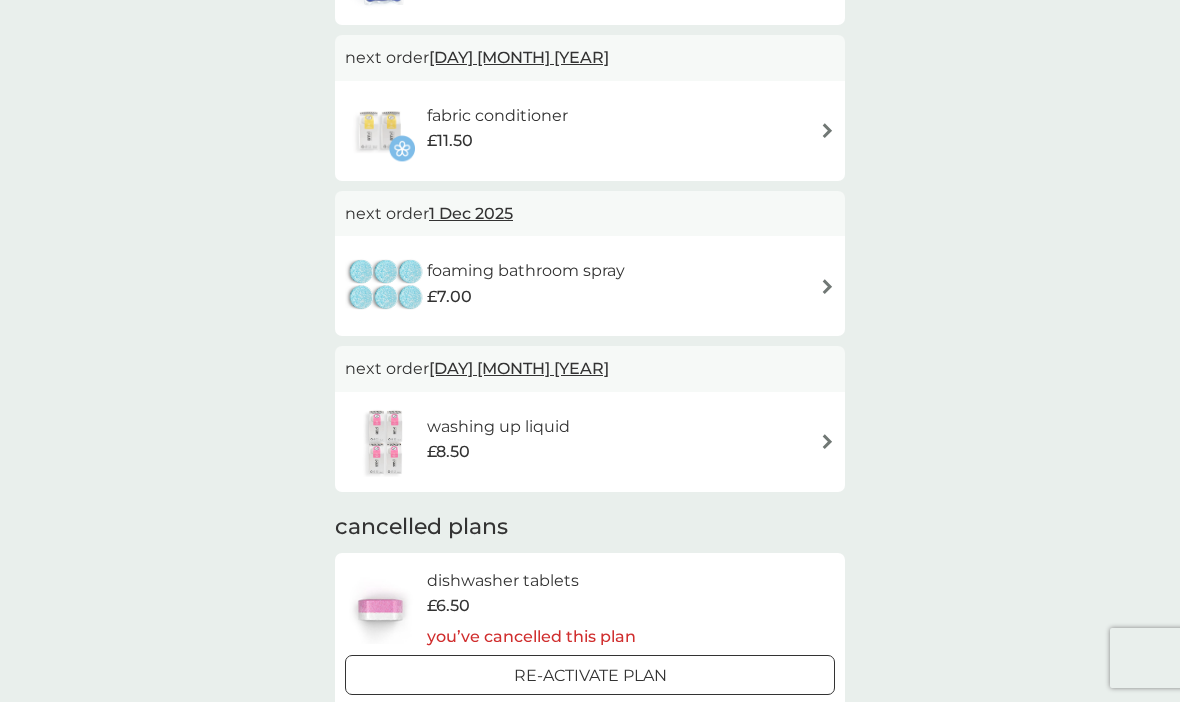 click on "washing up liquid £8.50" at bounding box center (590, 442) 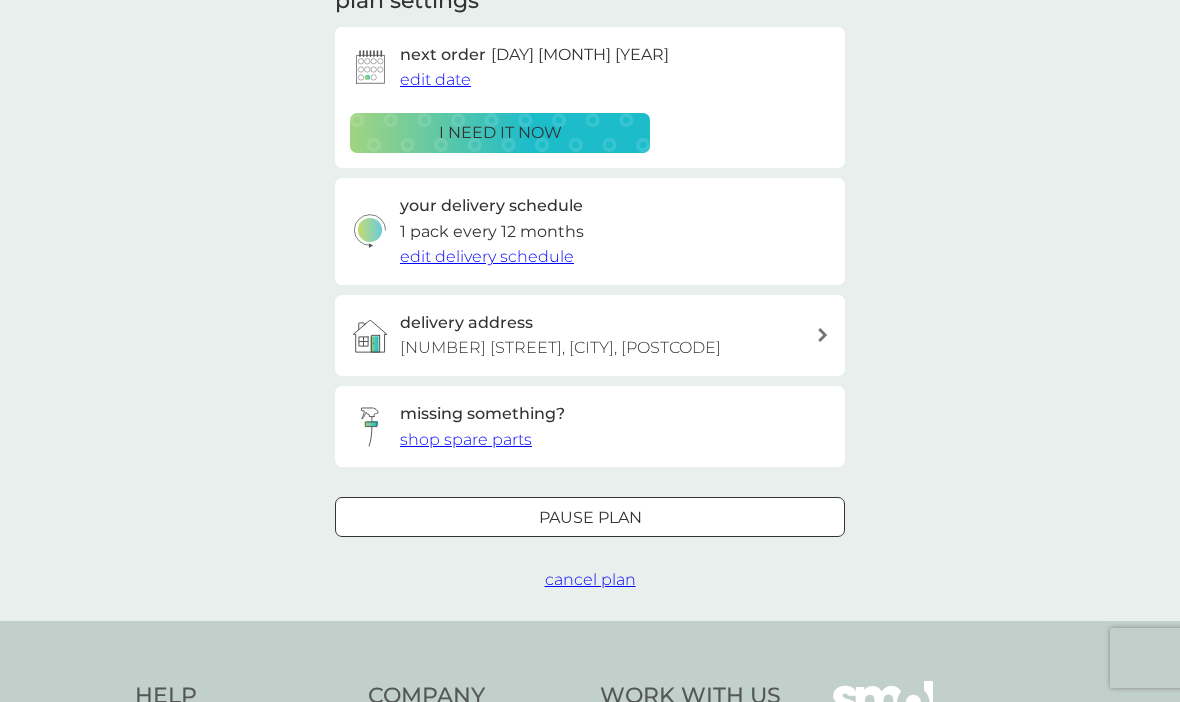 scroll, scrollTop: 0, scrollLeft: 0, axis: both 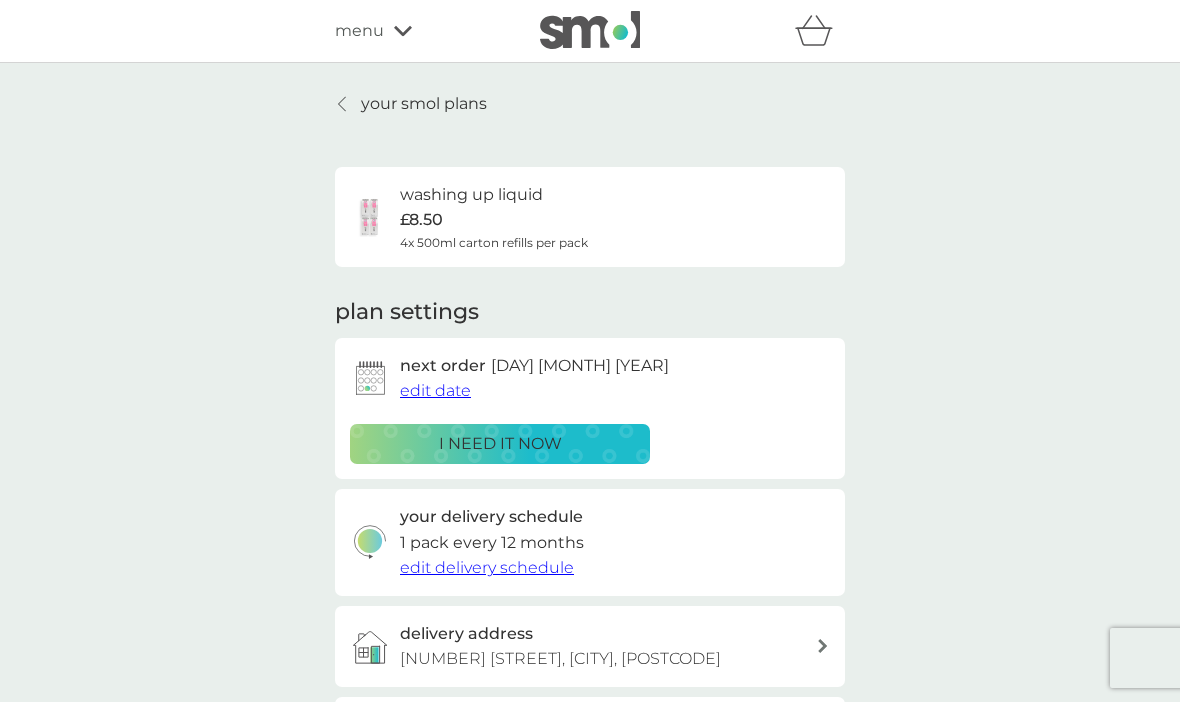 click on "your smol plans" at bounding box center (424, 104) 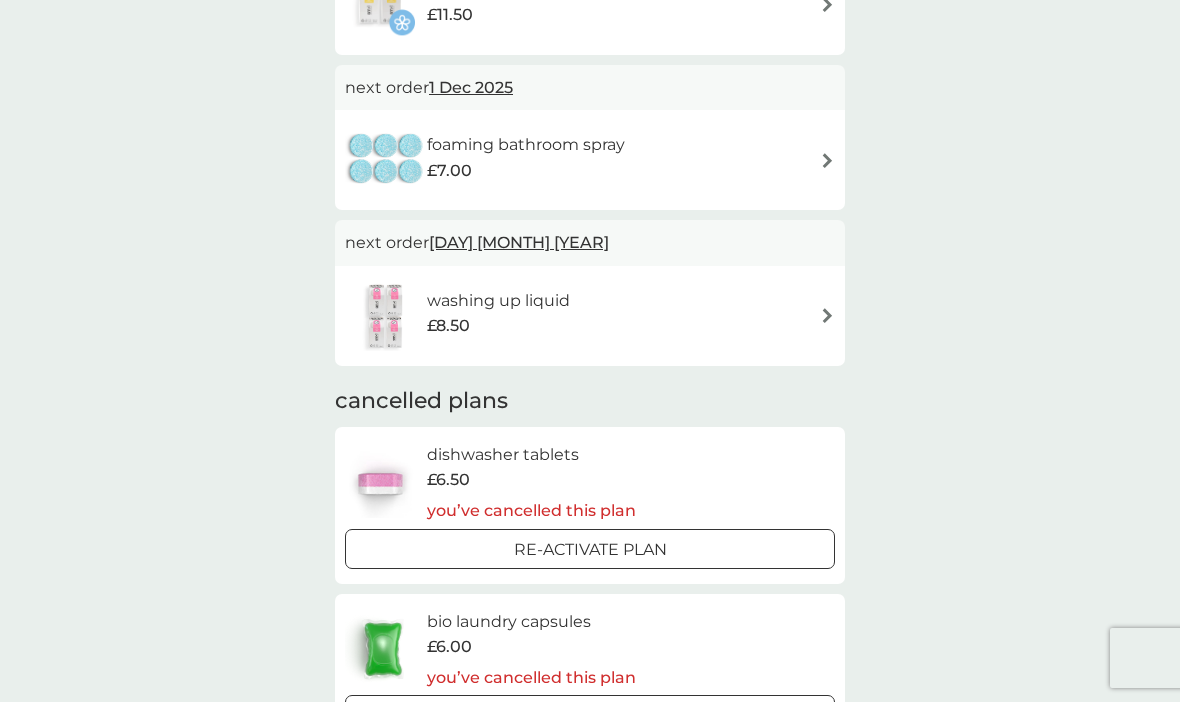 scroll, scrollTop: 436, scrollLeft: 0, axis: vertical 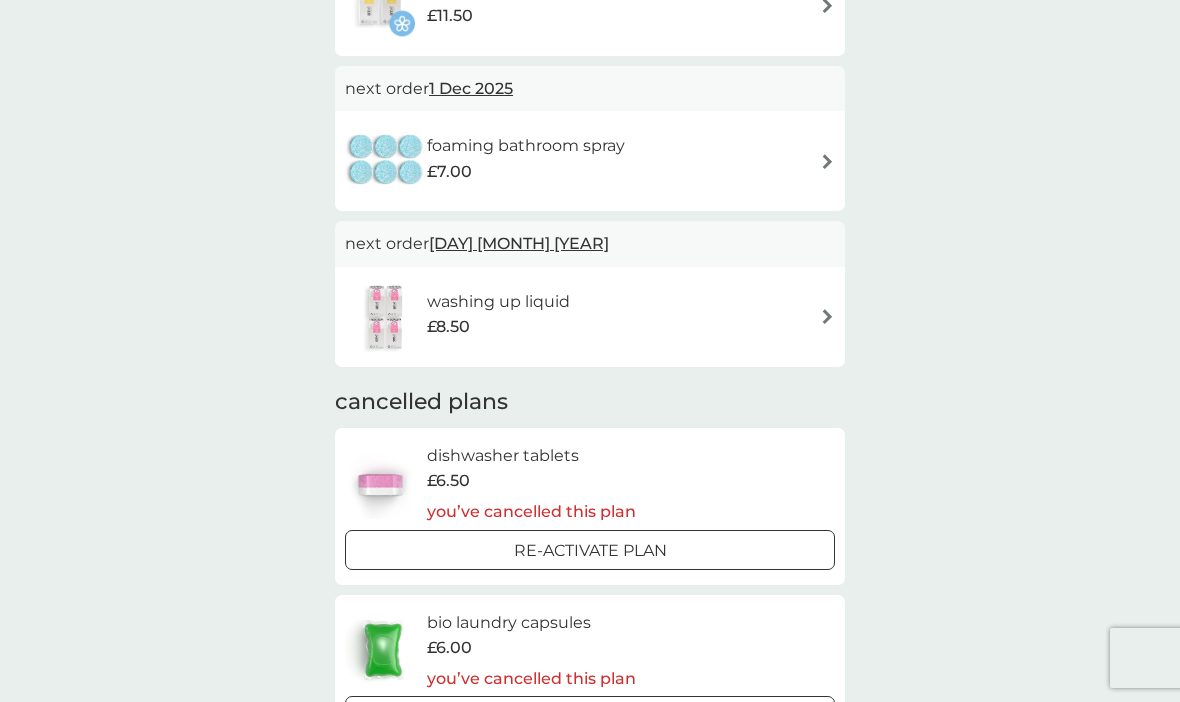 click on "Re-activate Plan" at bounding box center (590, 551) 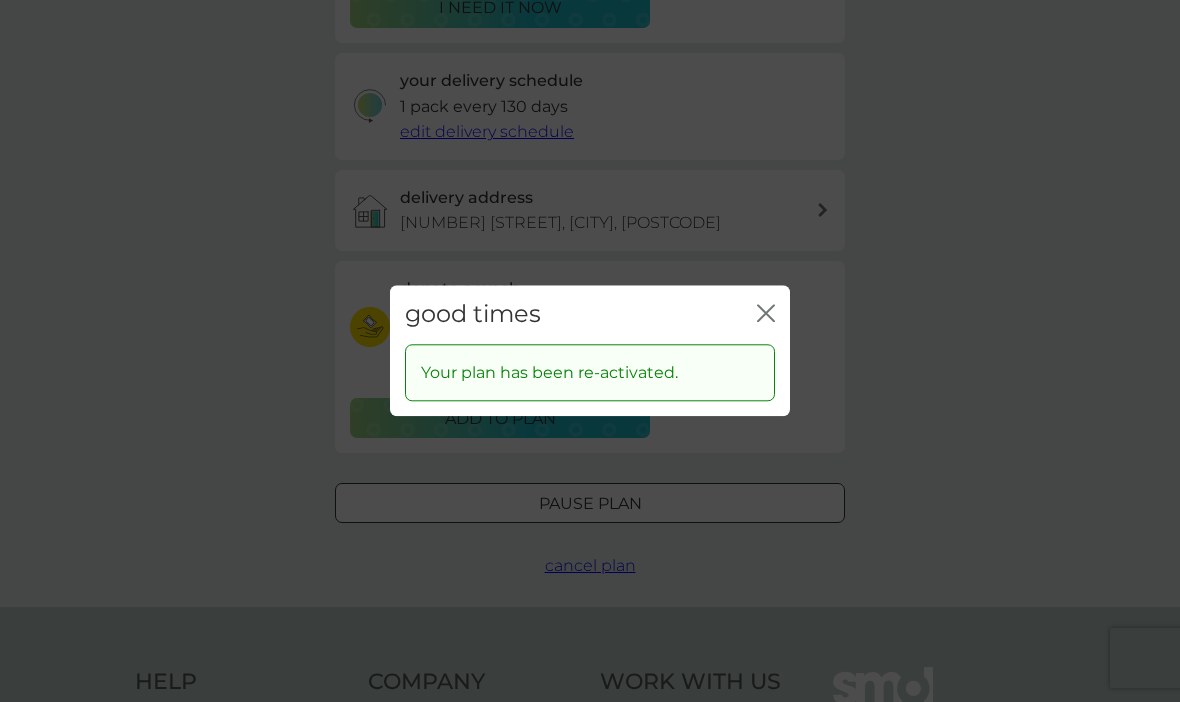 scroll, scrollTop: 0, scrollLeft: 0, axis: both 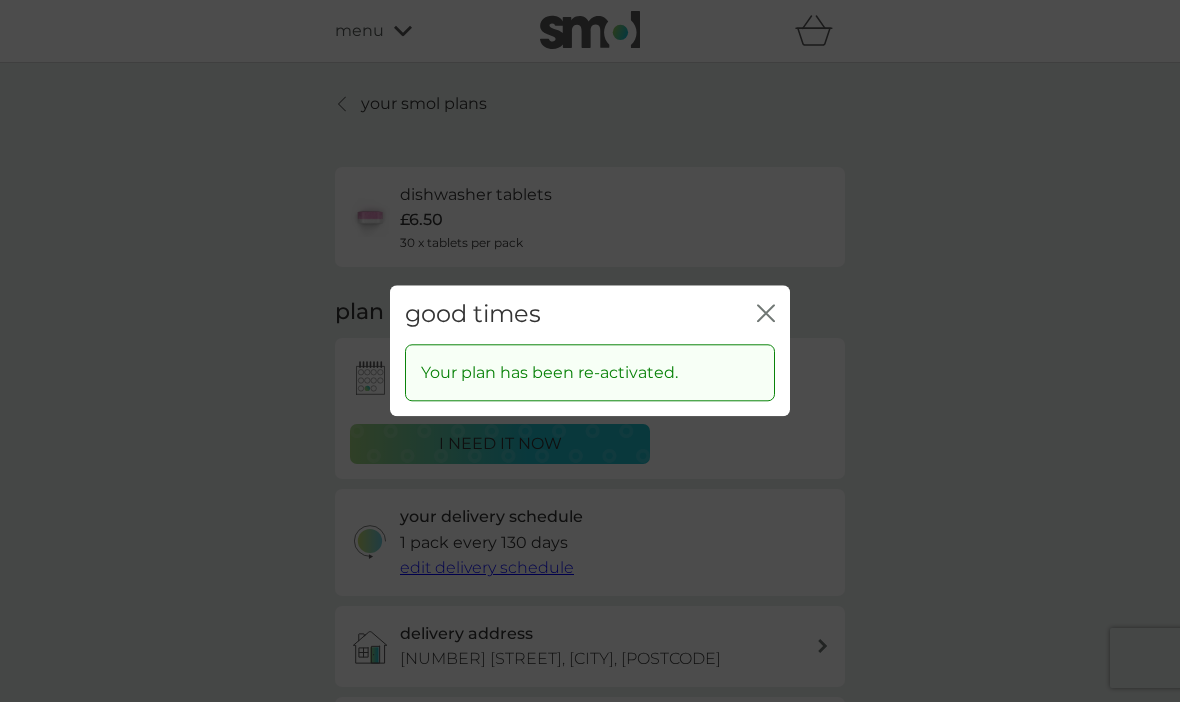 click on "good times close Your plan has been re-activated." at bounding box center (590, 351) 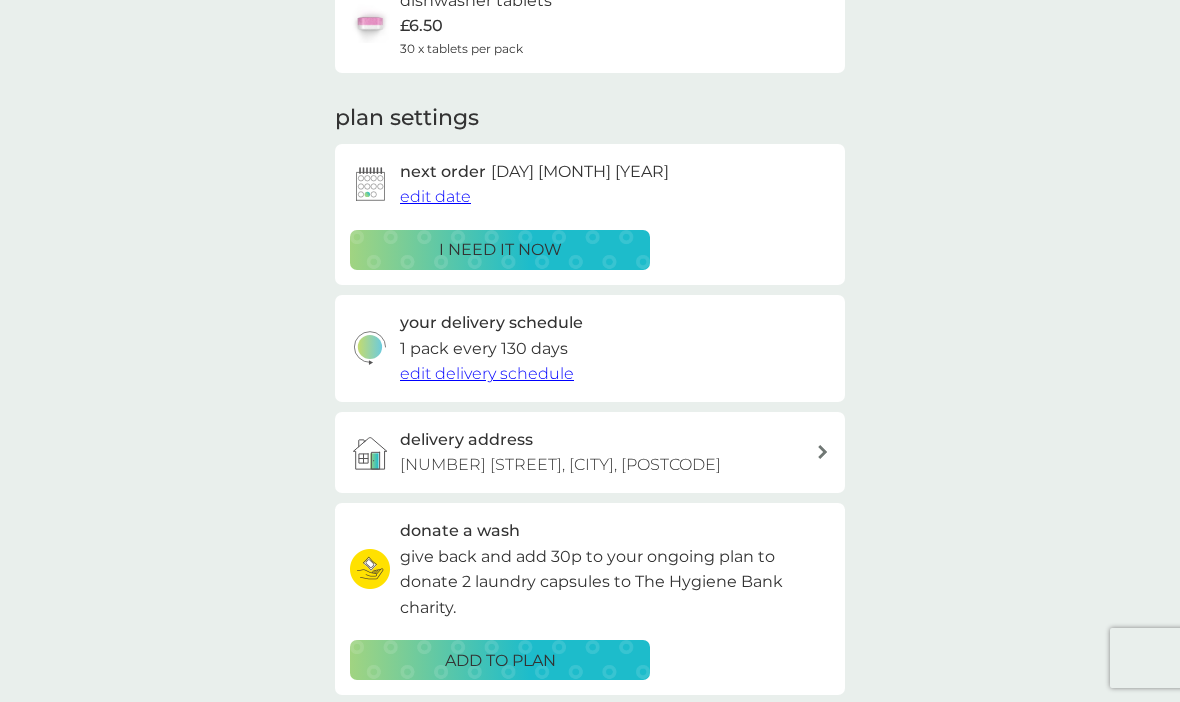 scroll, scrollTop: 0, scrollLeft: 0, axis: both 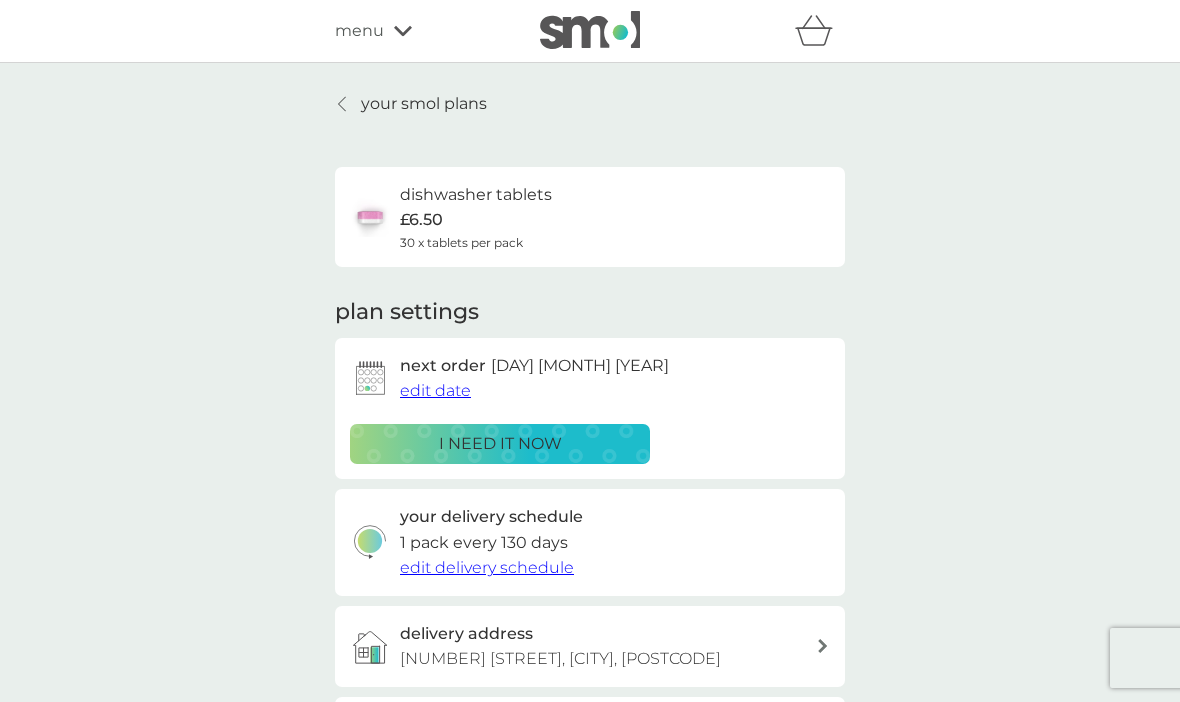 click on "your smol plans" at bounding box center (424, 104) 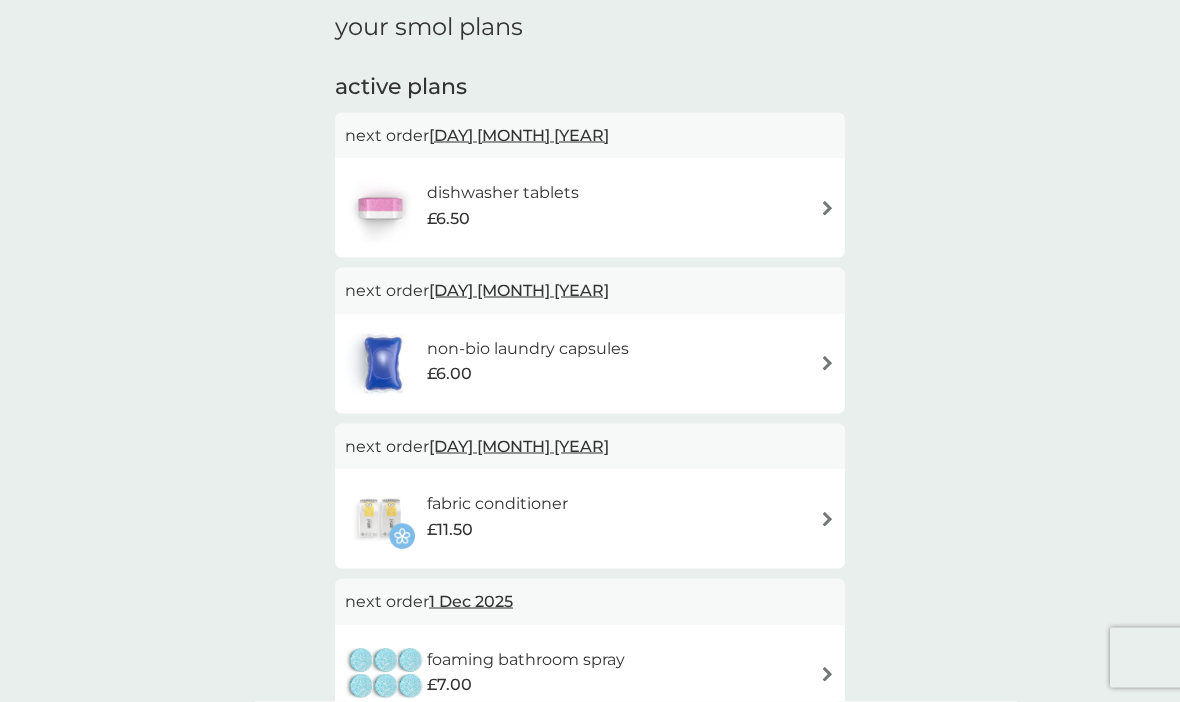 scroll, scrollTop: 80, scrollLeft: 0, axis: vertical 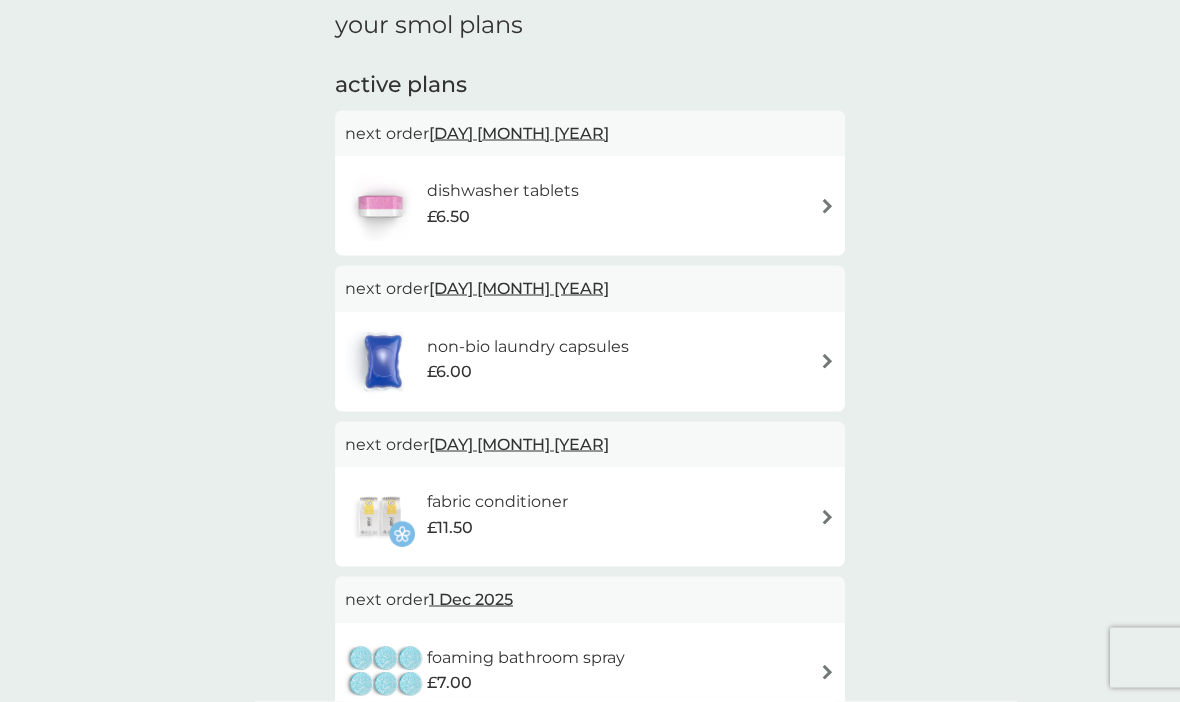 click on "non-bio laundry capsules £6.00" at bounding box center [590, 362] 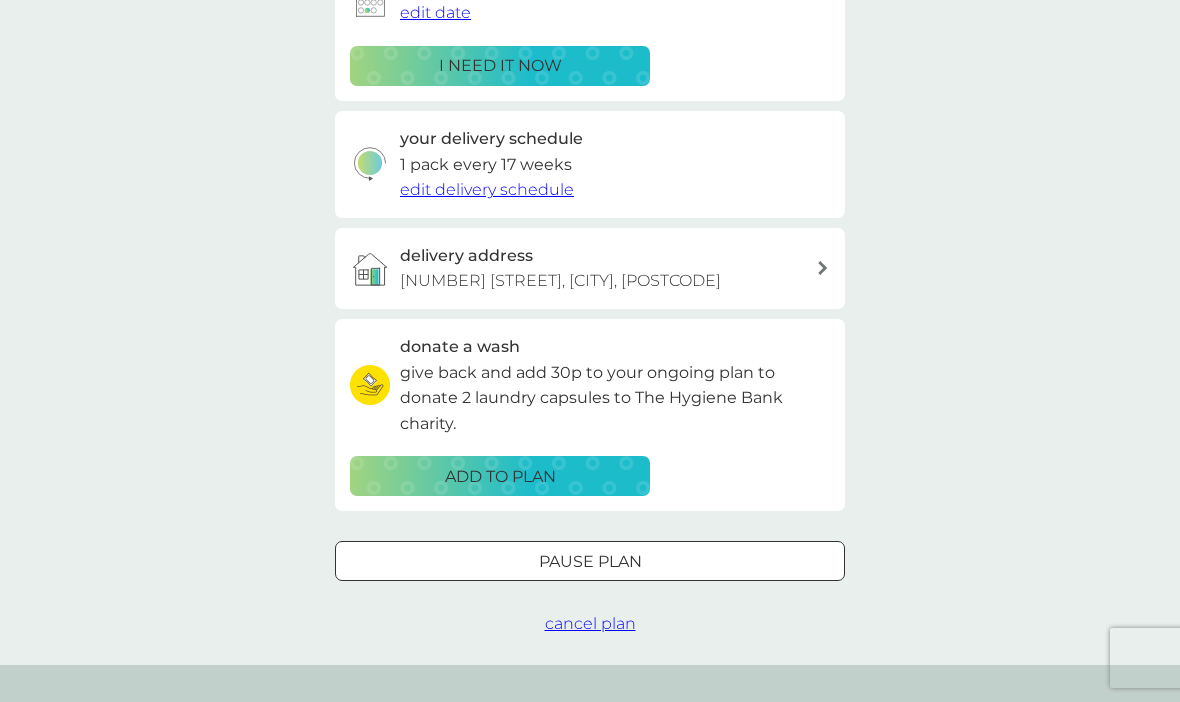 scroll, scrollTop: 547, scrollLeft: 0, axis: vertical 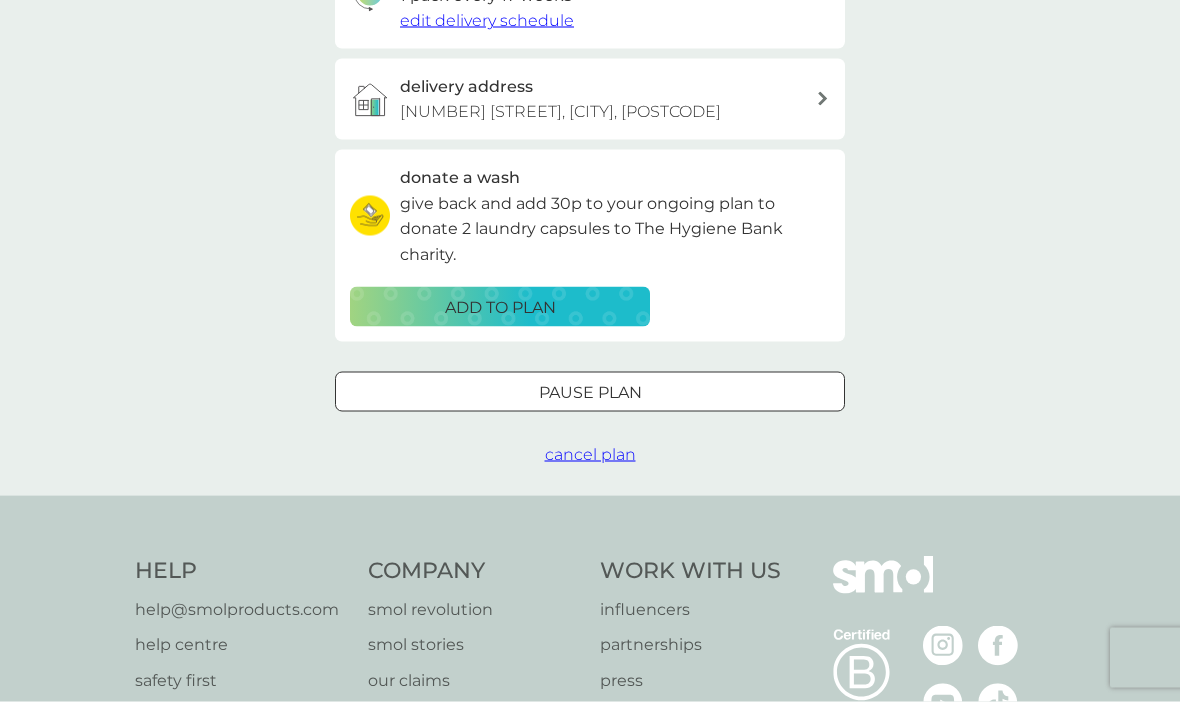 click on "Pause plan" at bounding box center (590, 393) 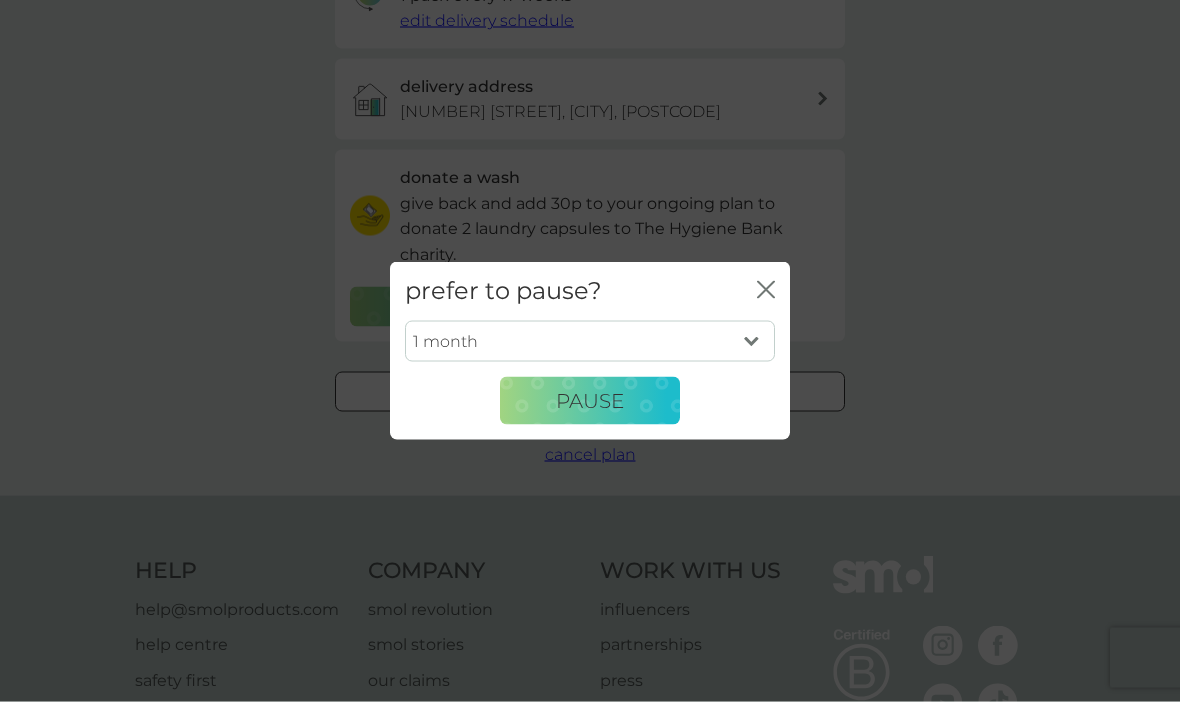 scroll, scrollTop: 548, scrollLeft: 0, axis: vertical 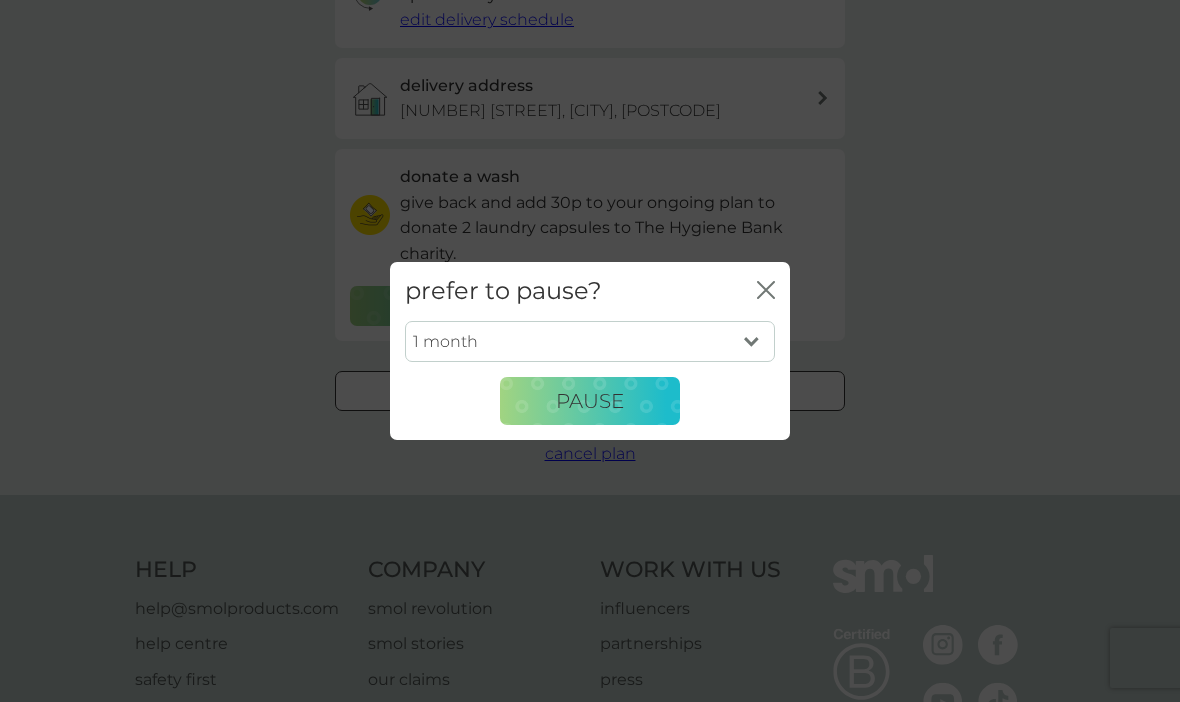 click on "close" 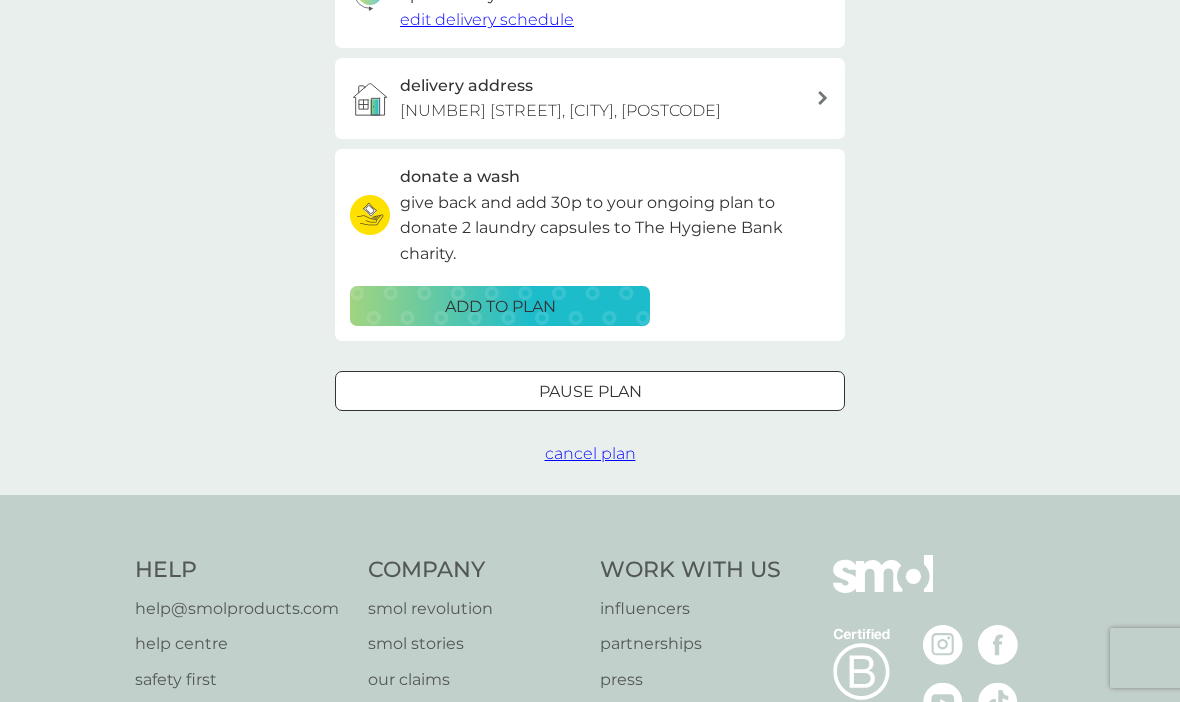 click on "cancel plan" at bounding box center (590, 454) 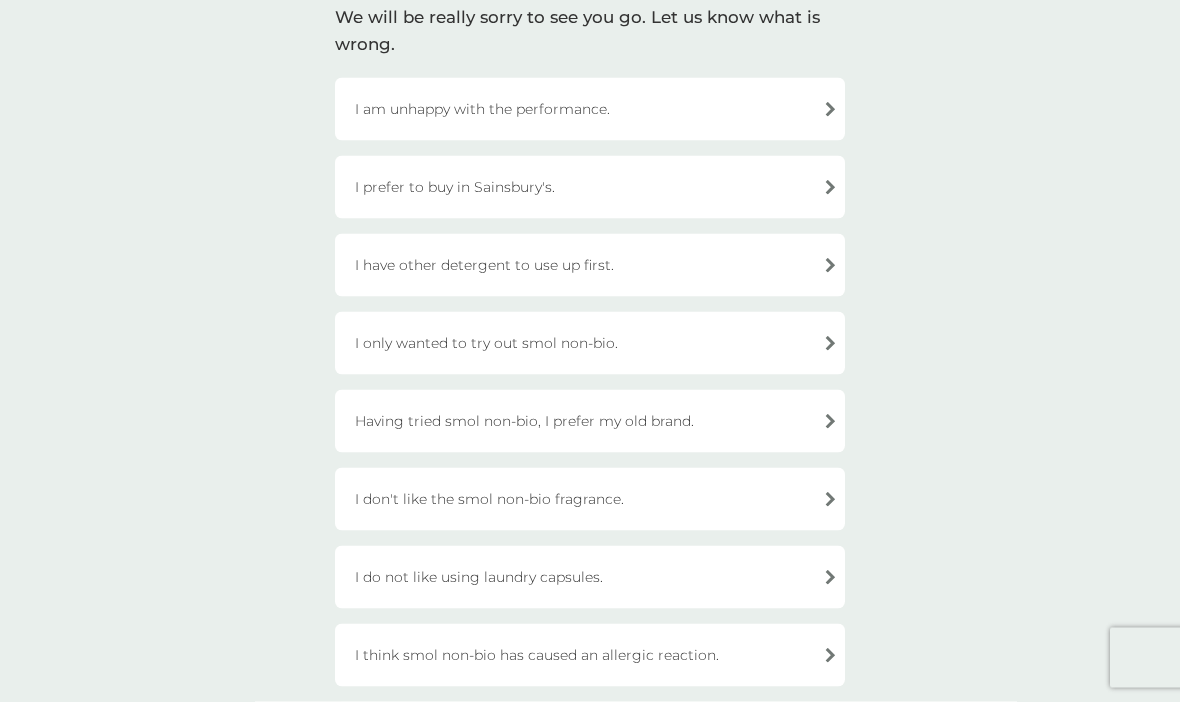 click on "I have other detergent to use up first." at bounding box center (590, 265) 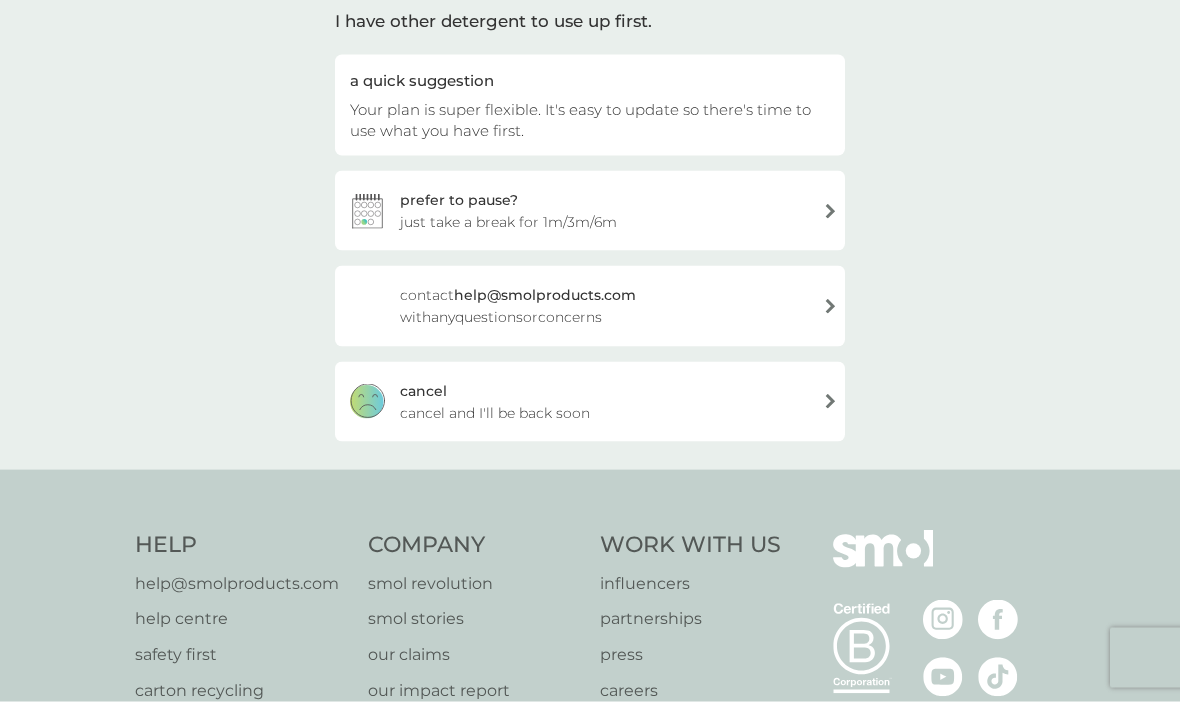 scroll, scrollTop: 160, scrollLeft: 0, axis: vertical 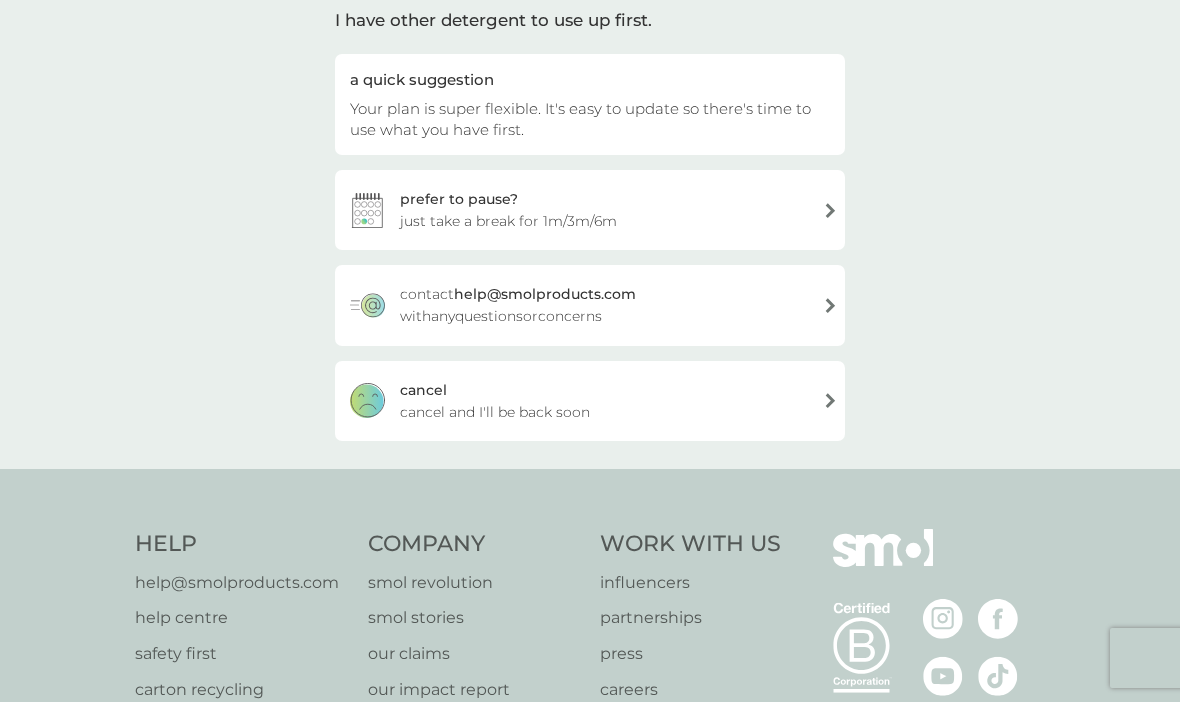 click on "cancel cancel and I'll be back soon" at bounding box center [590, 401] 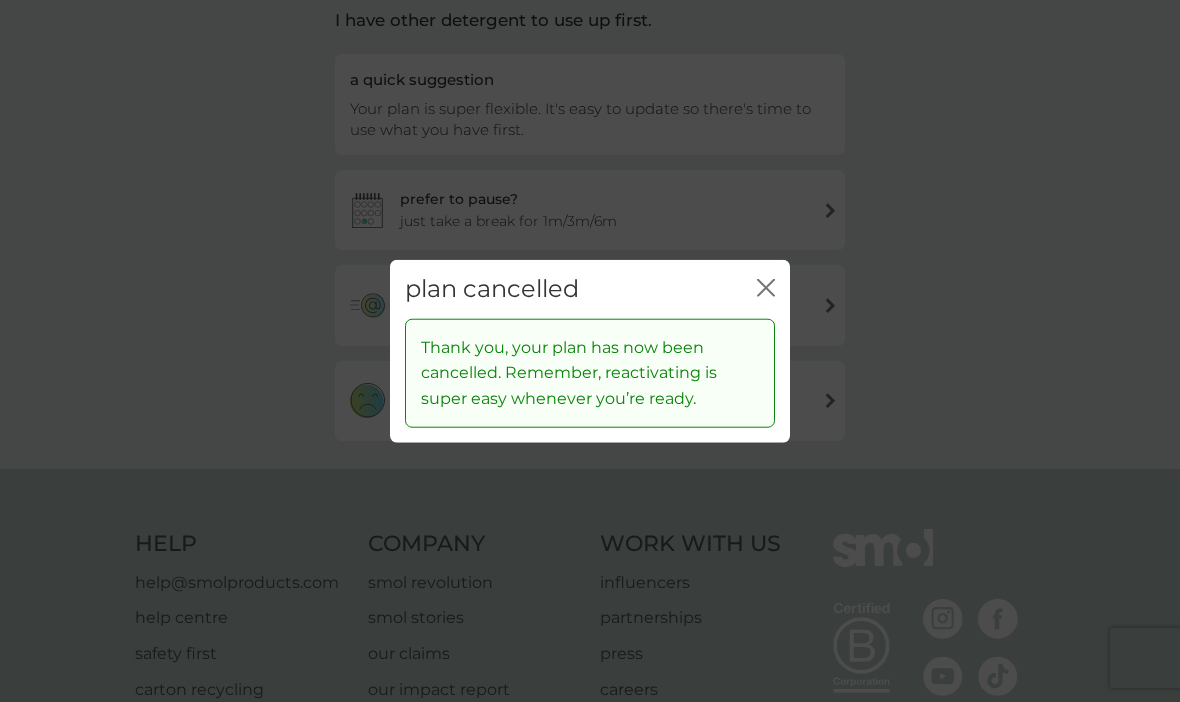 click on "close" 